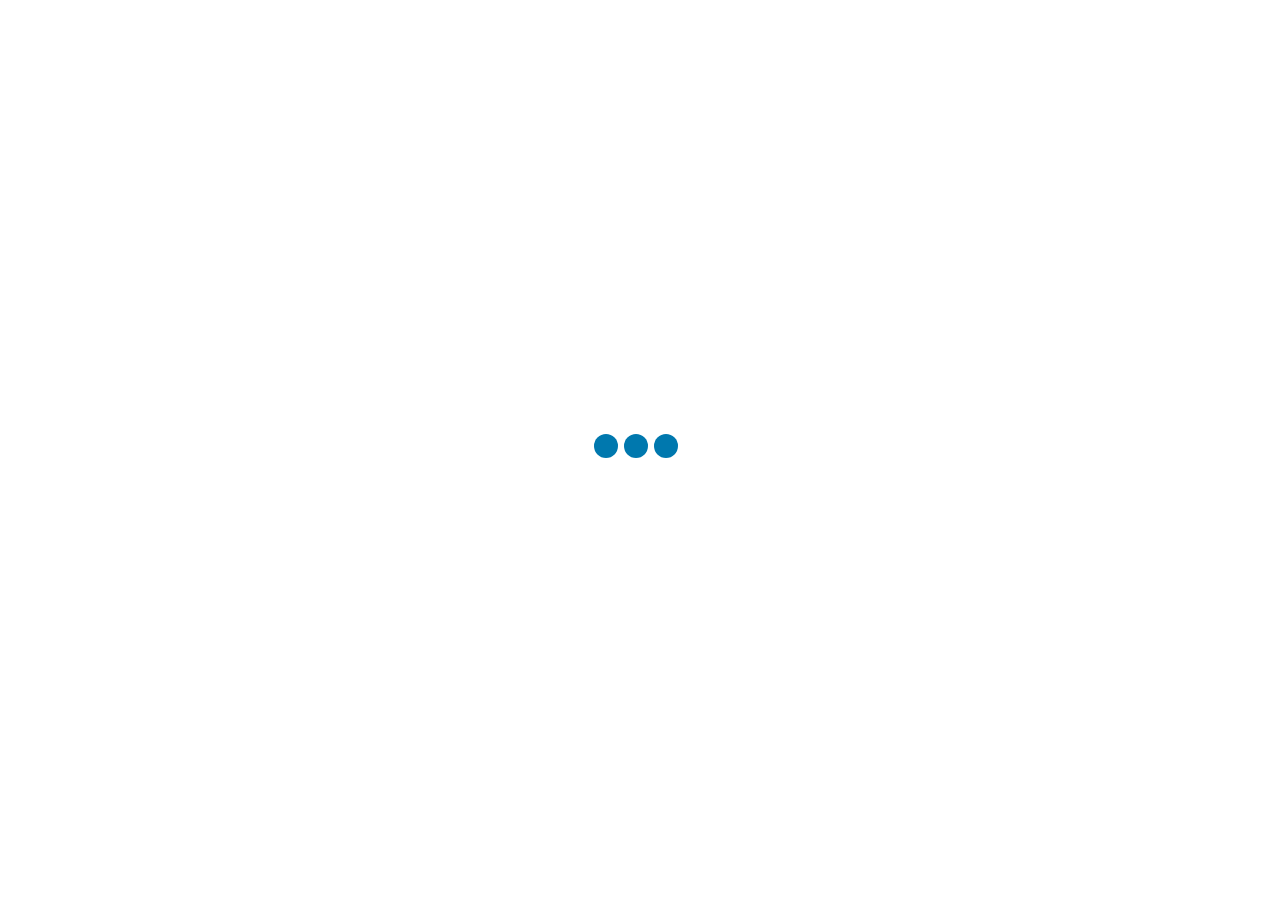 scroll, scrollTop: 0, scrollLeft: 0, axis: both 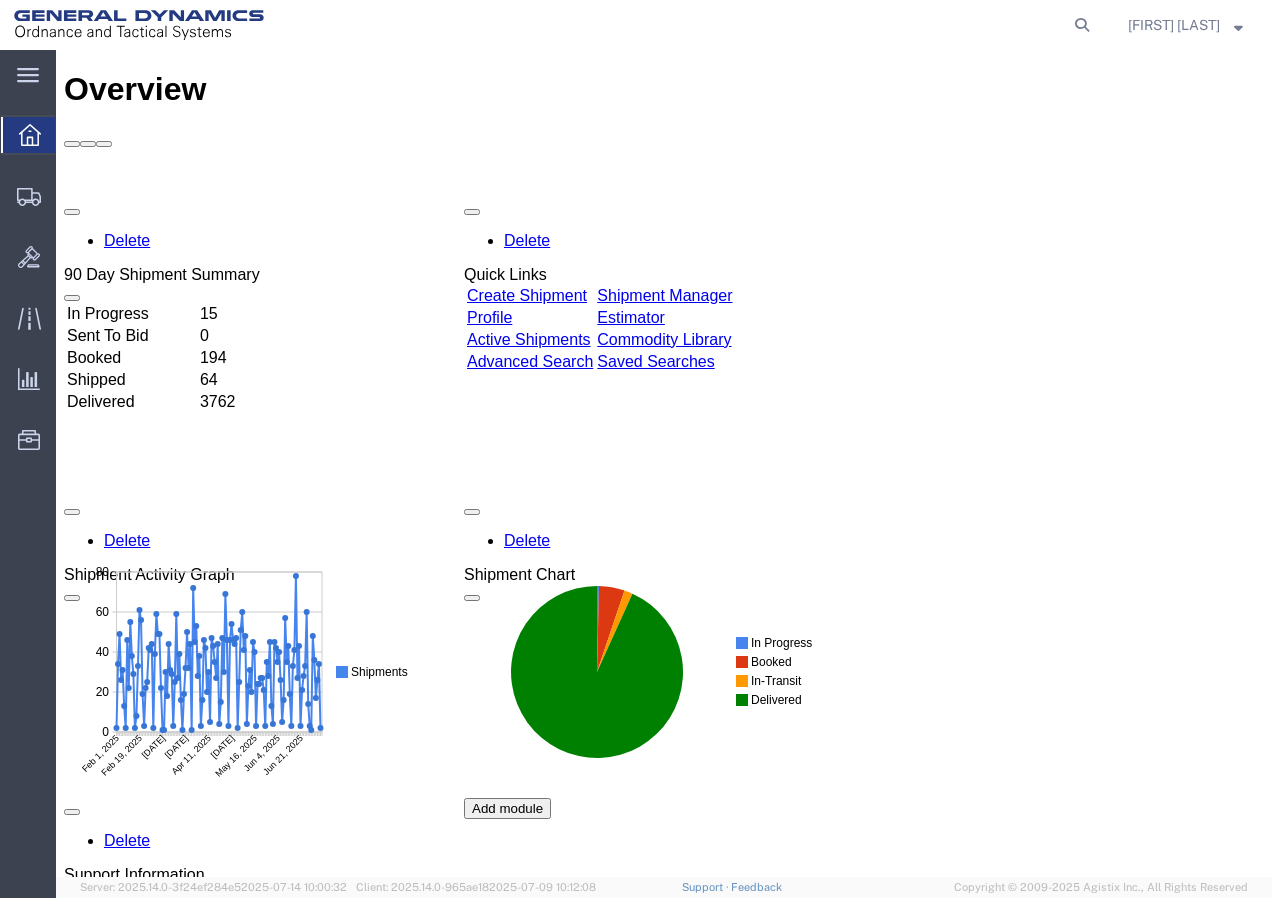 click on "Create Shipment" at bounding box center [527, 295] 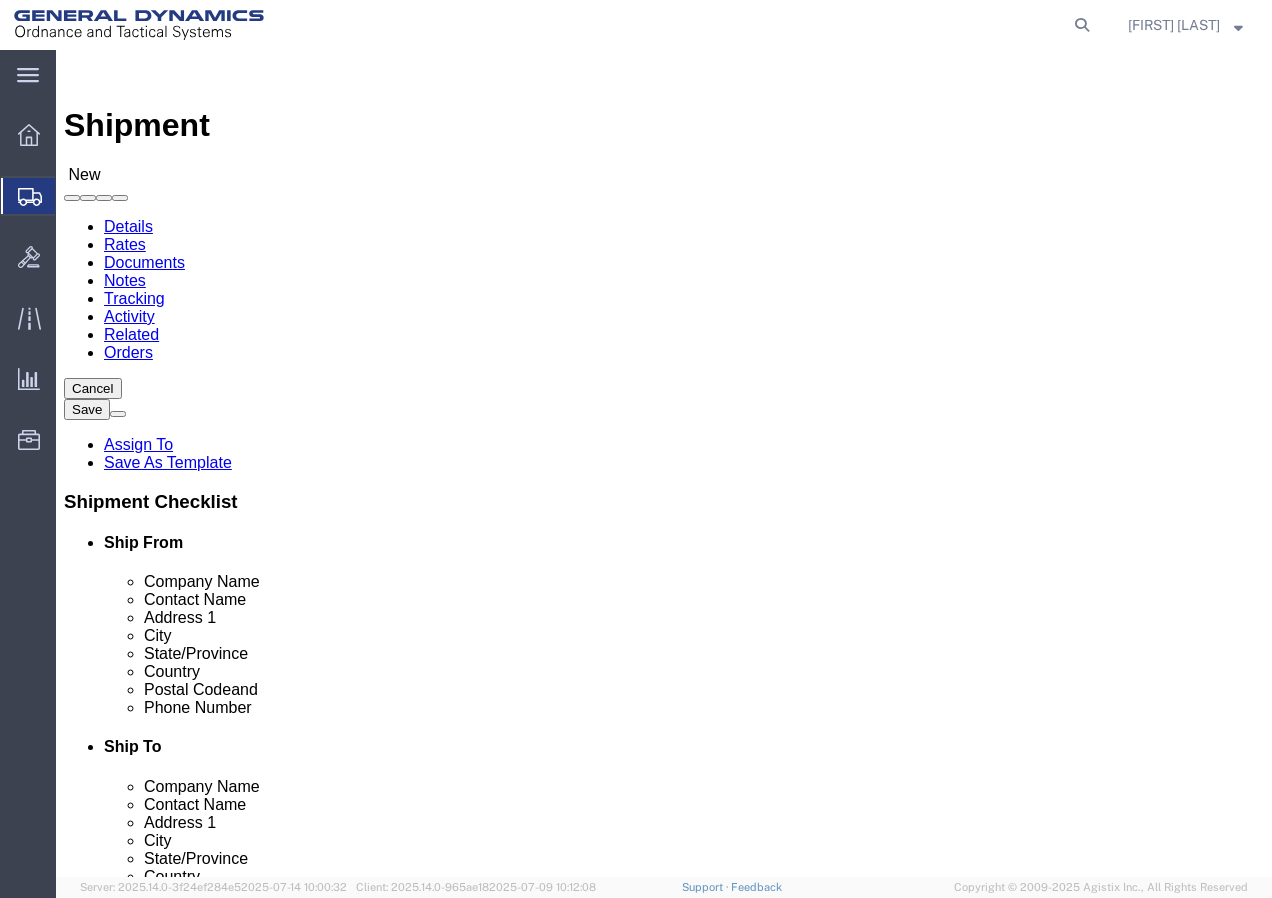 select 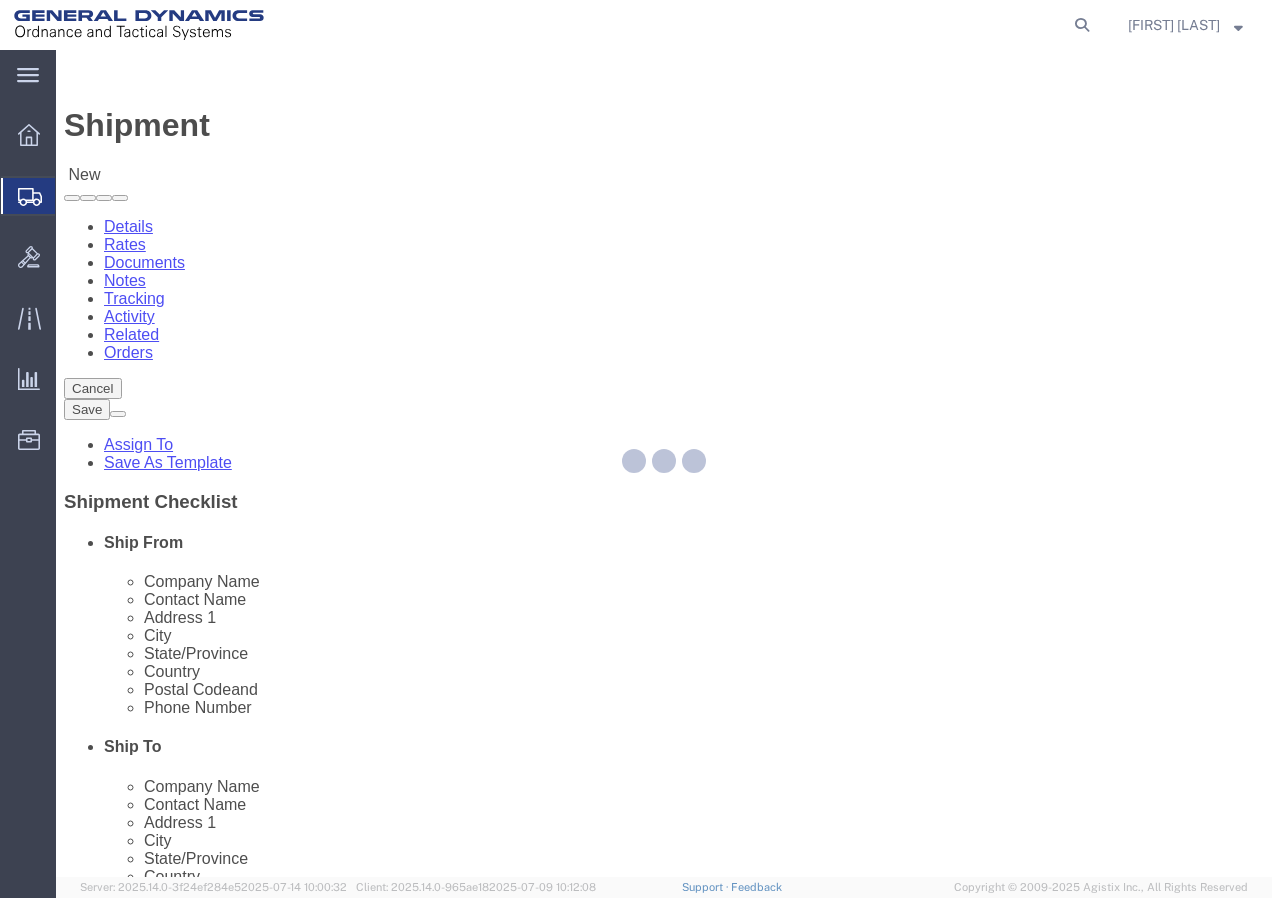 type on "General Dynamics - OTS" 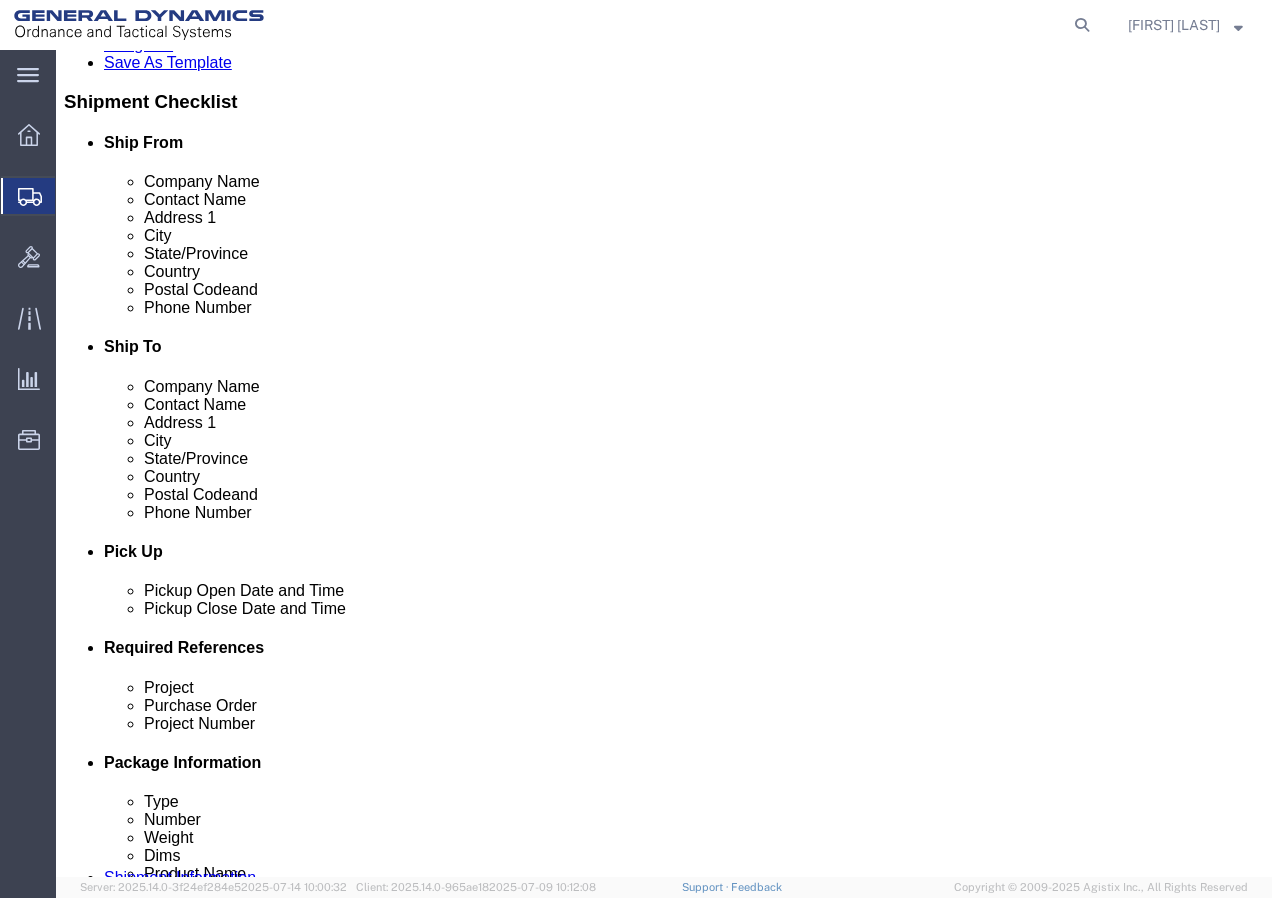 click on "Jul 15 2025 11:00 AM" 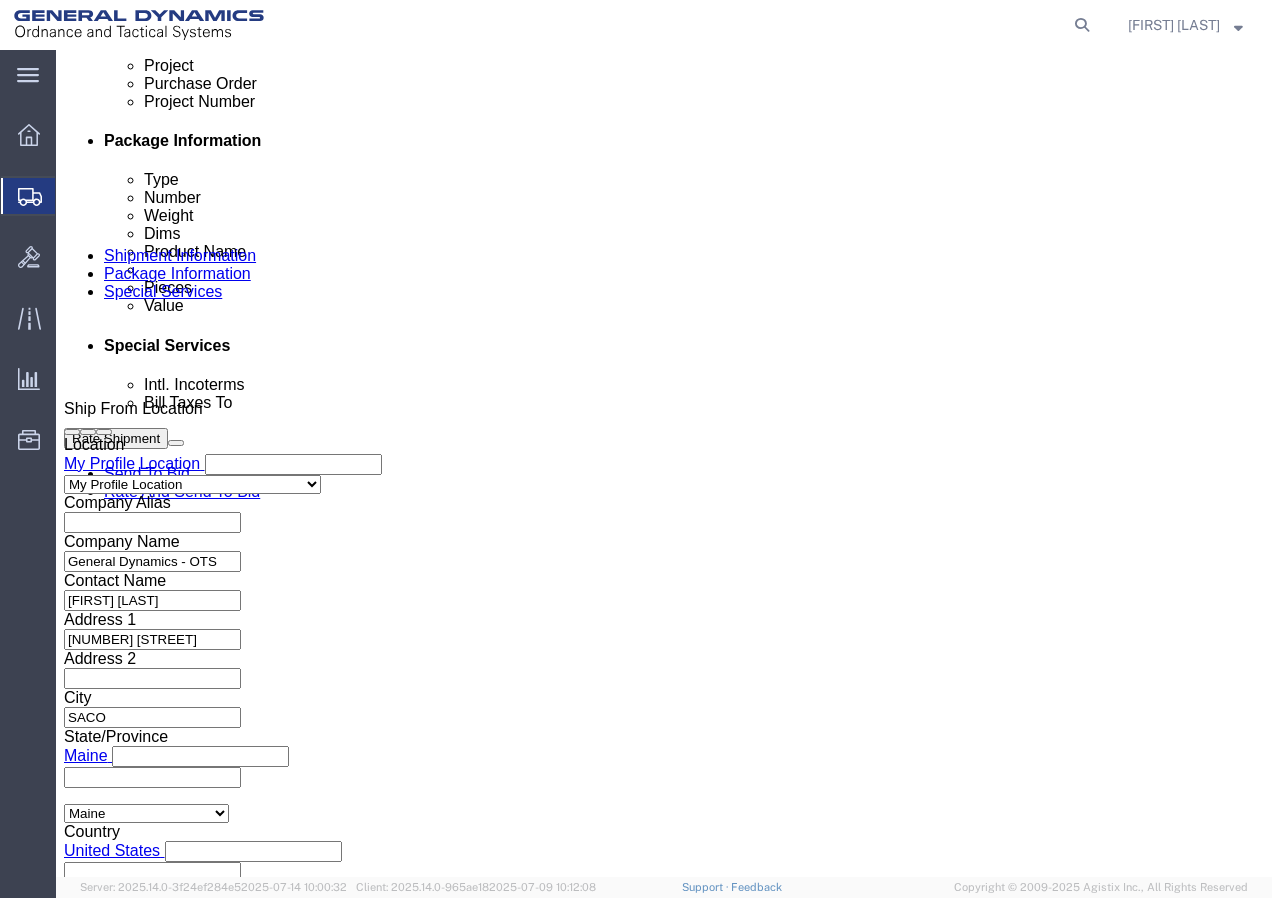 click on "7:00 AM" 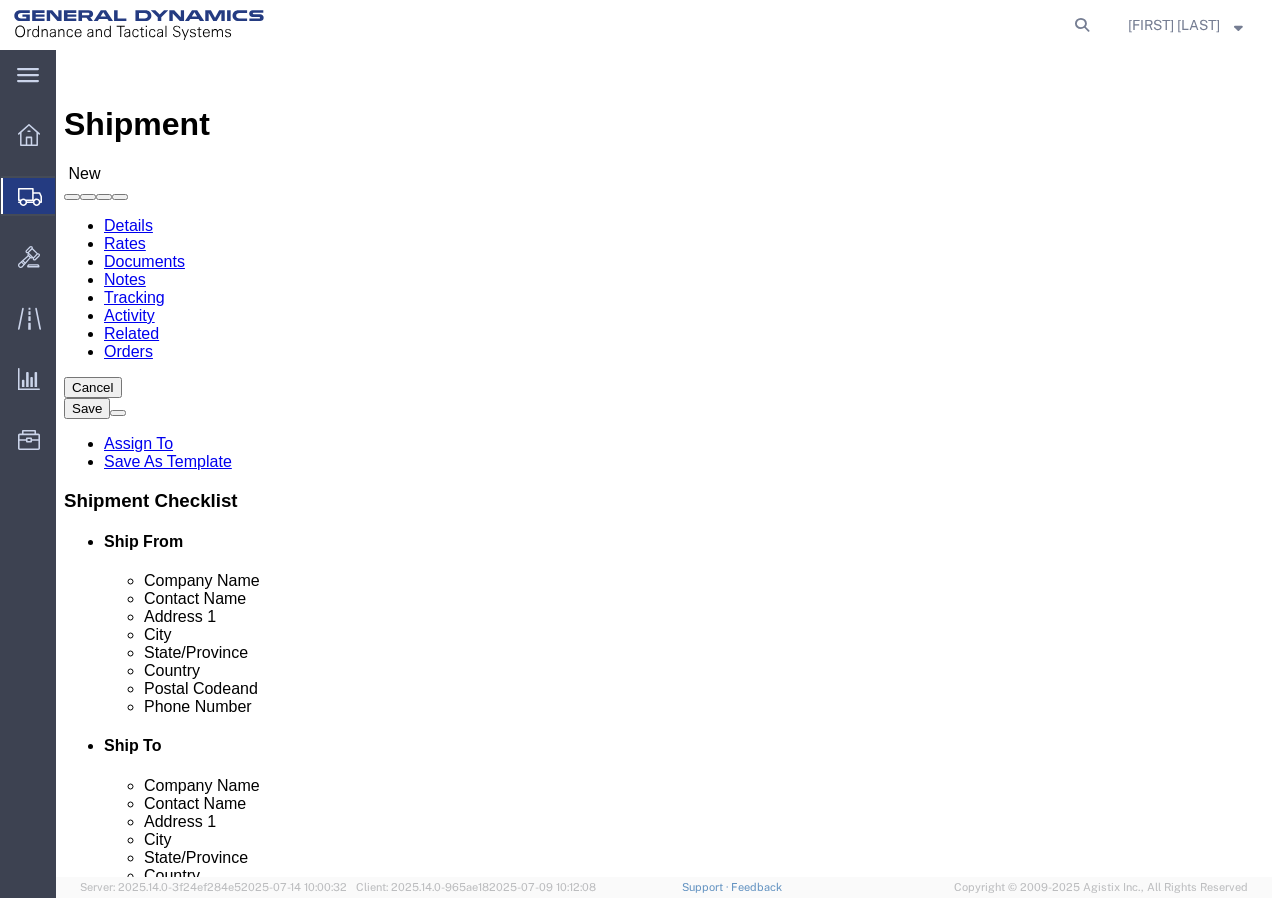 scroll, scrollTop: 0, scrollLeft: 0, axis: both 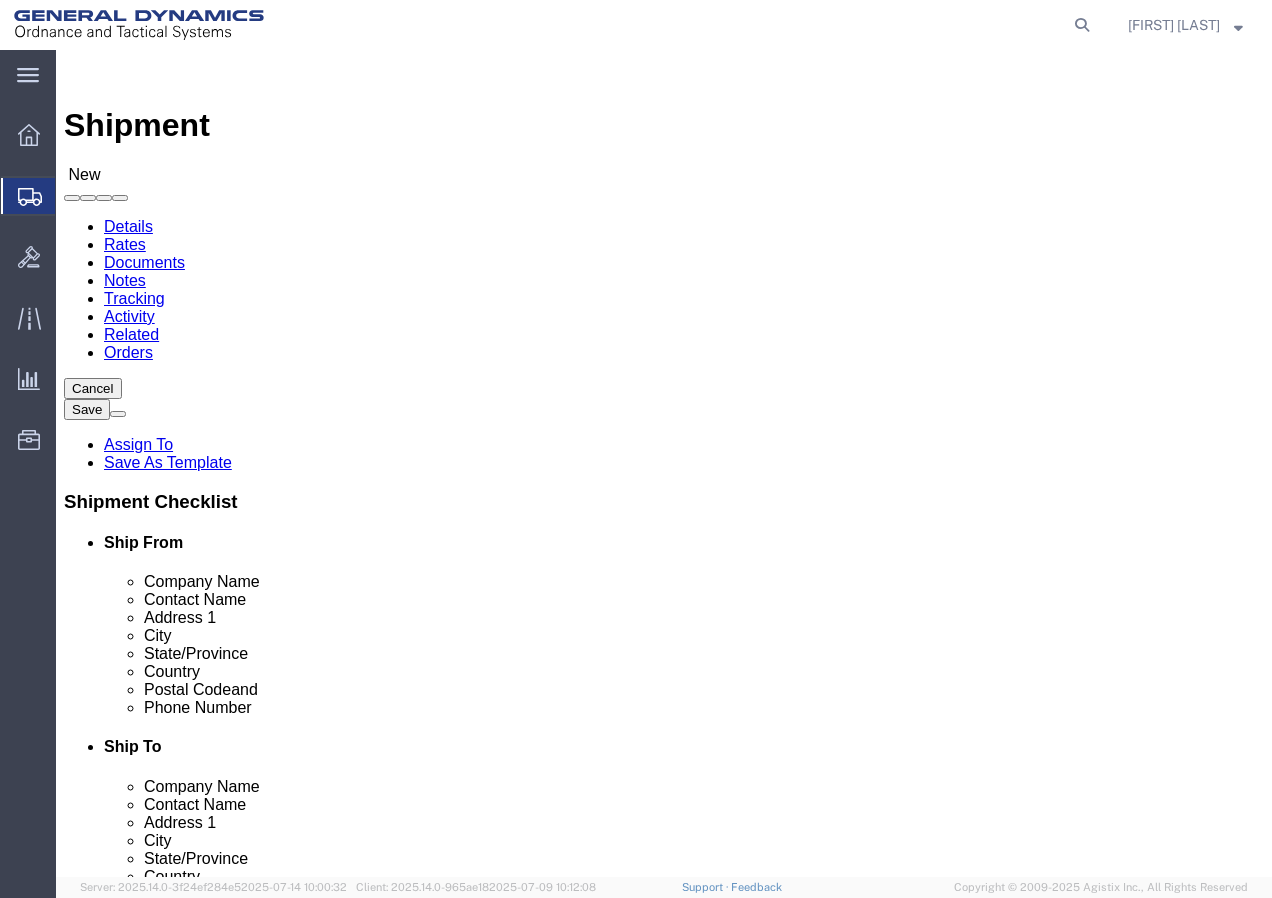 click 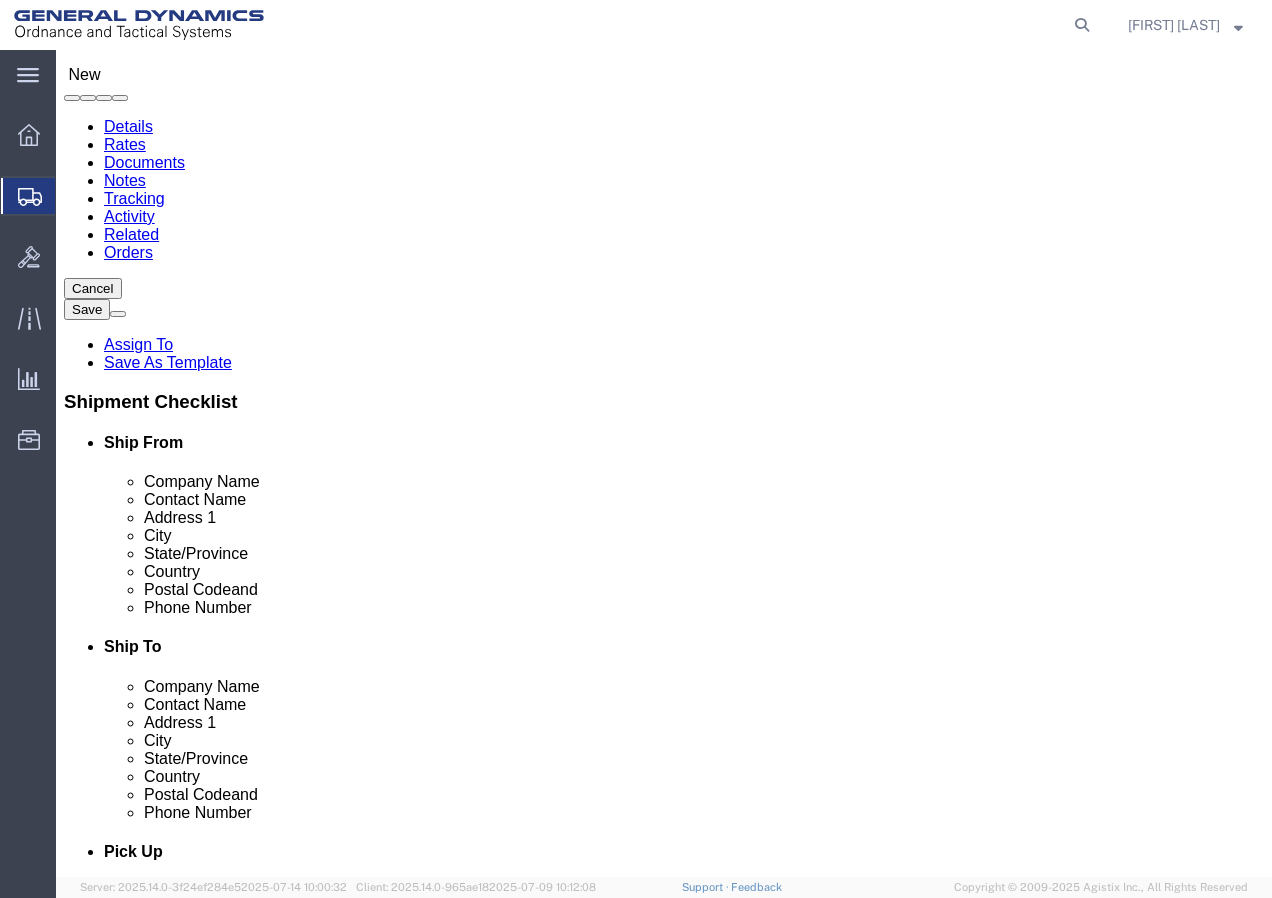 type on "BODYCOTE - [CITY]" 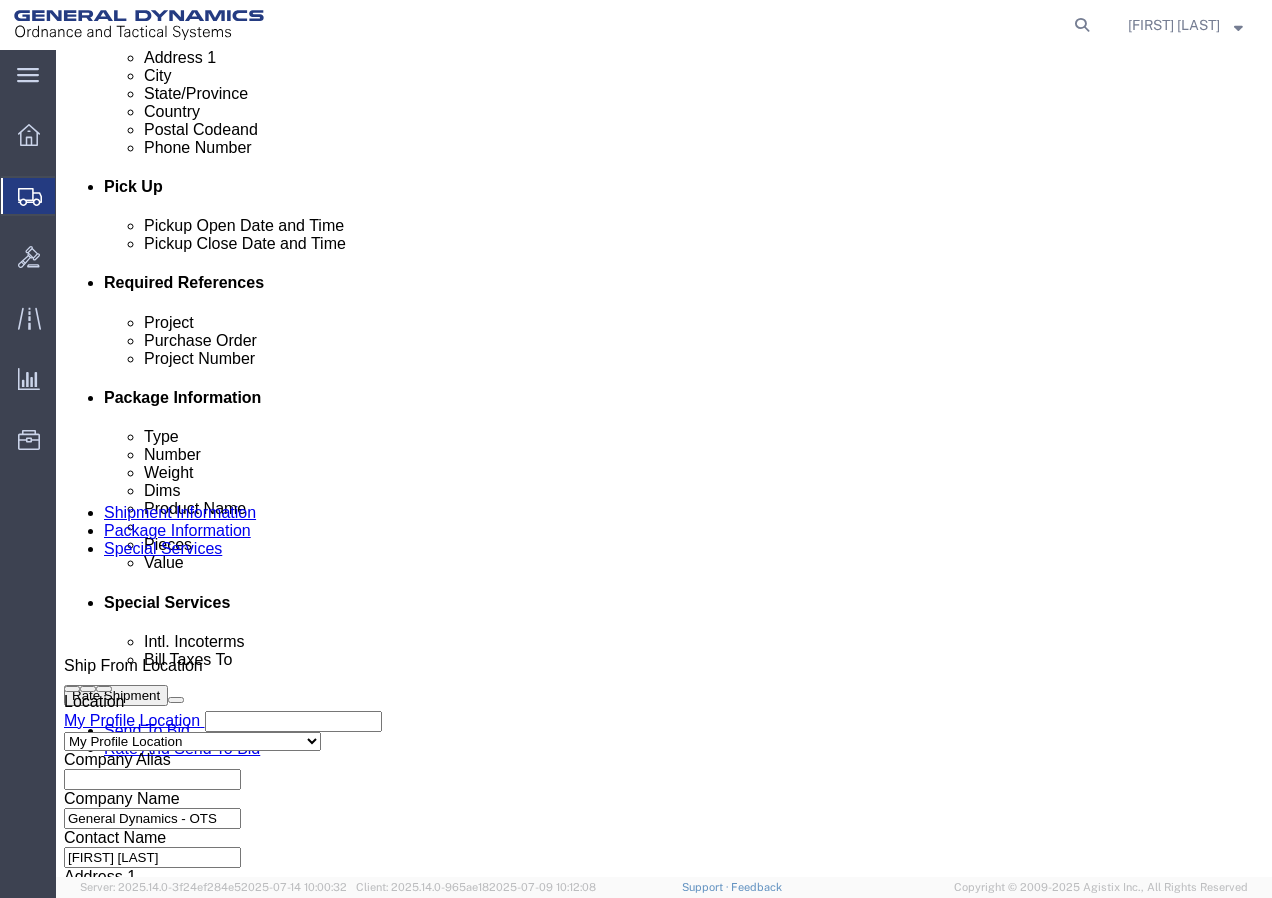 scroll, scrollTop: 800, scrollLeft: 0, axis: vertical 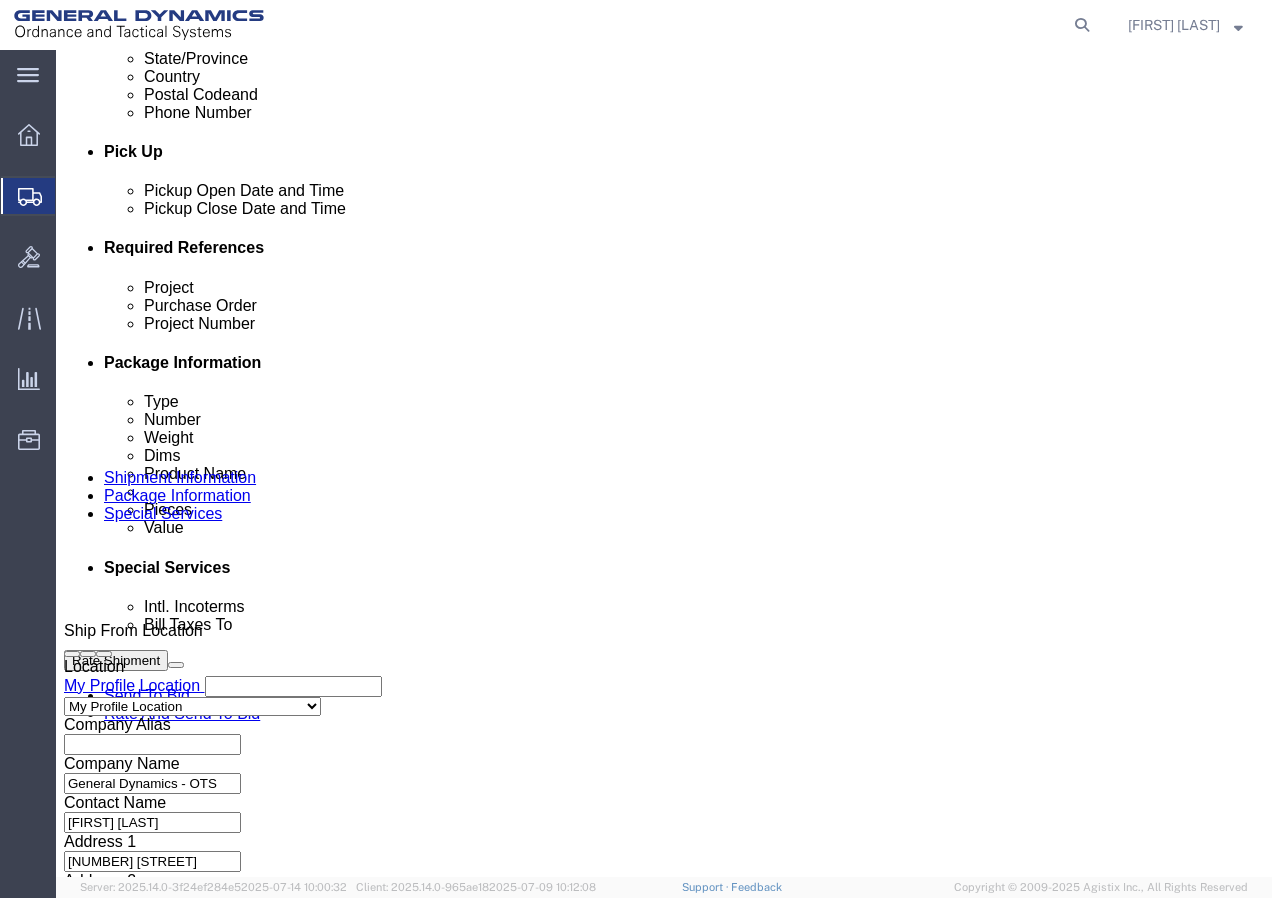 type on "9999999999" 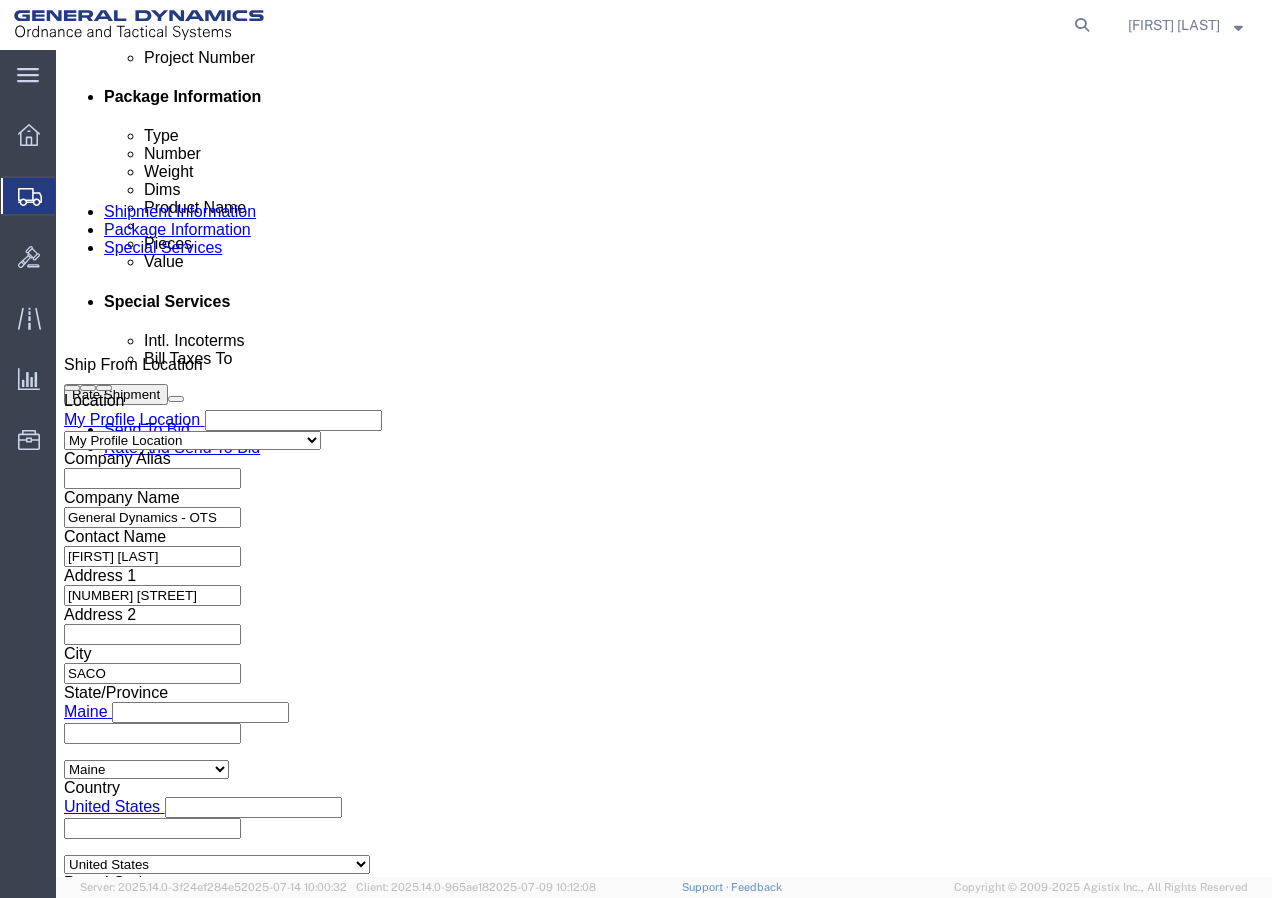 click on "Continue" 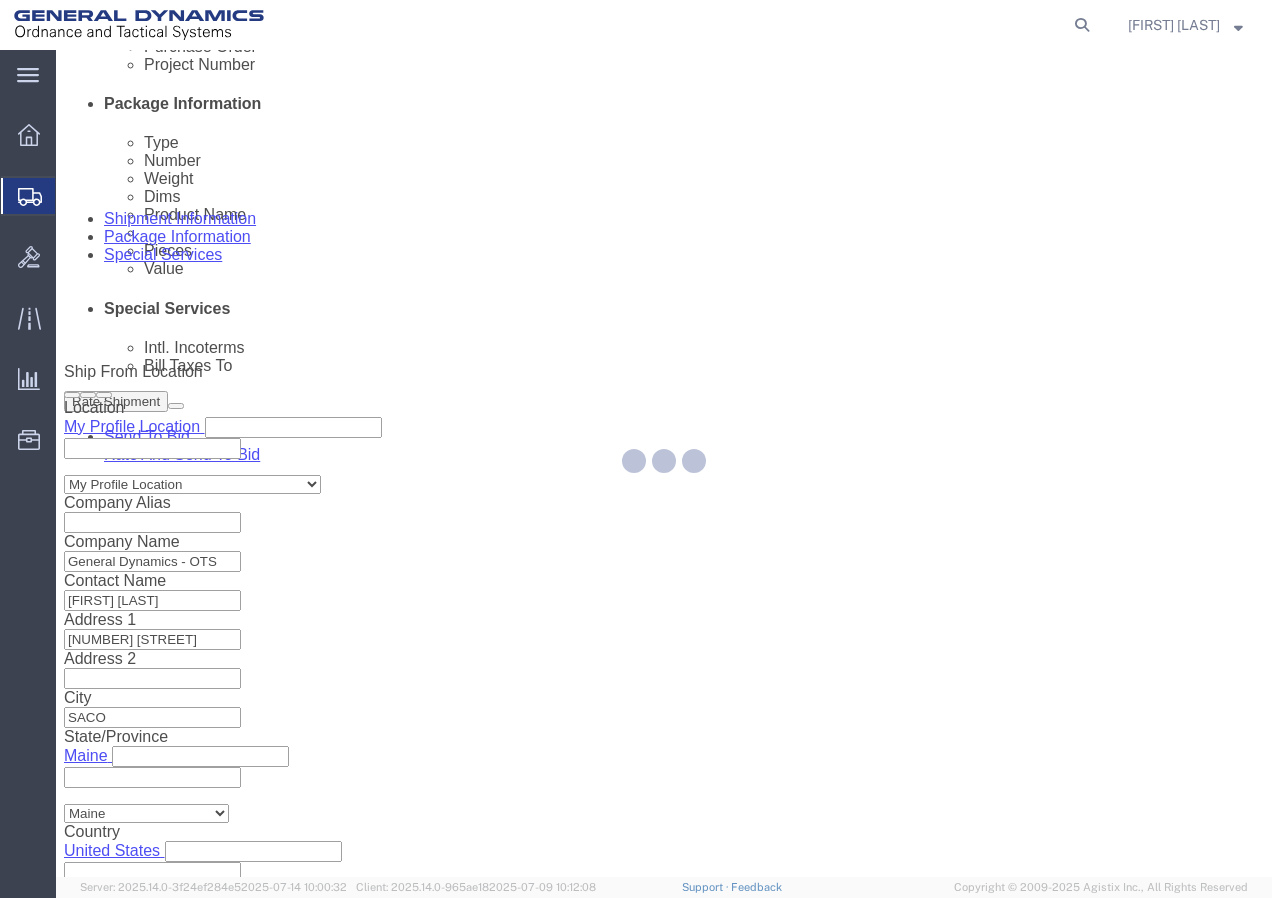 scroll, scrollTop: 0, scrollLeft: 0, axis: both 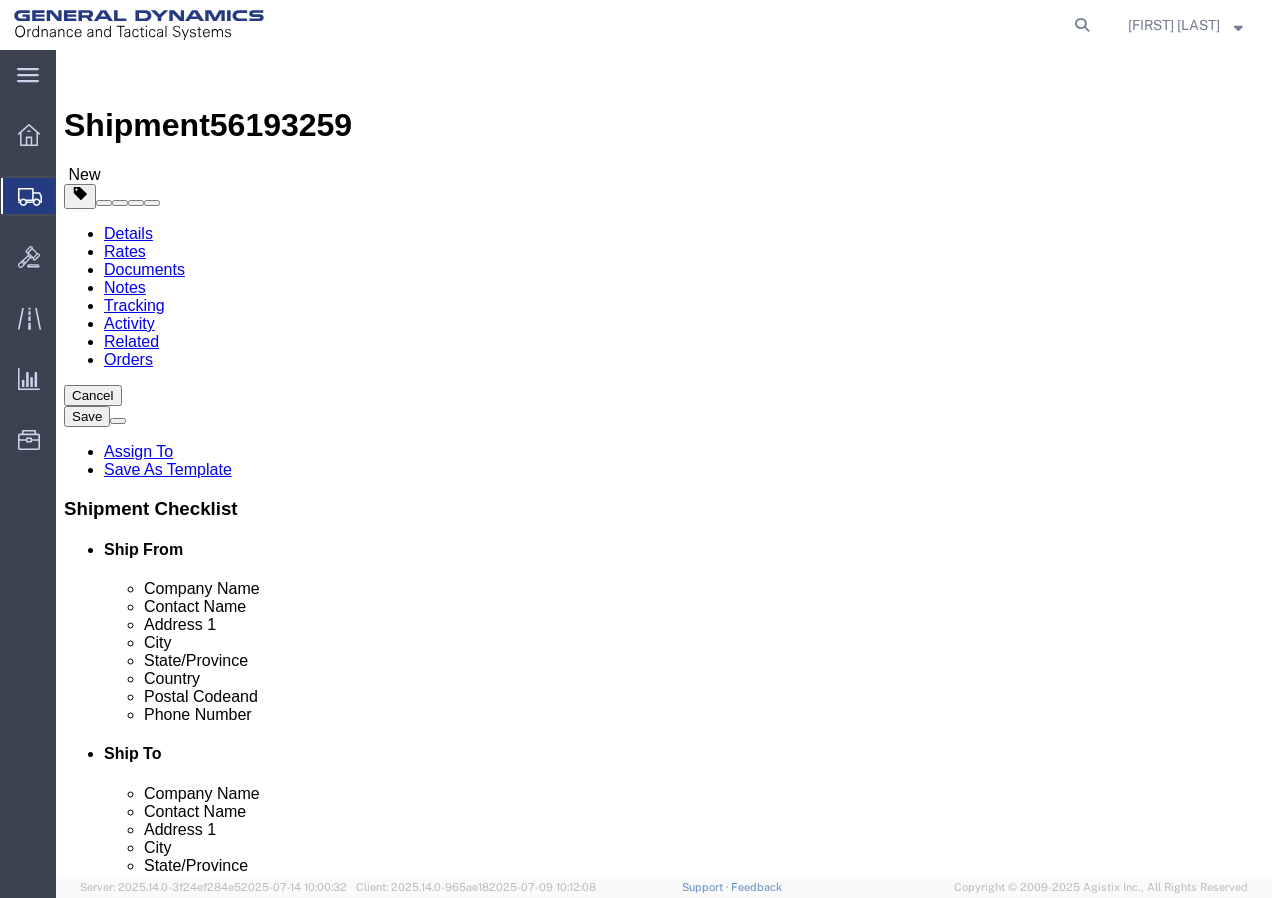 click on "Select Bale(s) Basket(s) Bolt(s) Bottle(s) Buckets Bulk Bundle(s) Can(s) Cardboard Box(es) Carton(s) Case(s) Cask(s) Crate(s) Crating Bid Required Cylinder(s) Drum(s) (Fiberboard) Drum(s) (Metal) Drum(s) (Plastic) Envelope Large Box Loose Agricultrural Product Medium Box Naked Cargo (UnPackaged) PAK Pail(s) Pallet(s) Oversized (Not Stackable) Pallet(s) Oversized (Stackable) Pallet(s) Standard (Not Stackable) Pallet(s) Standard (Stackable) Rack Roll(s) Skid(s) Slipsheet Small Box Tube Vendor Packaging Xtreme Half Stack Your Packaging" 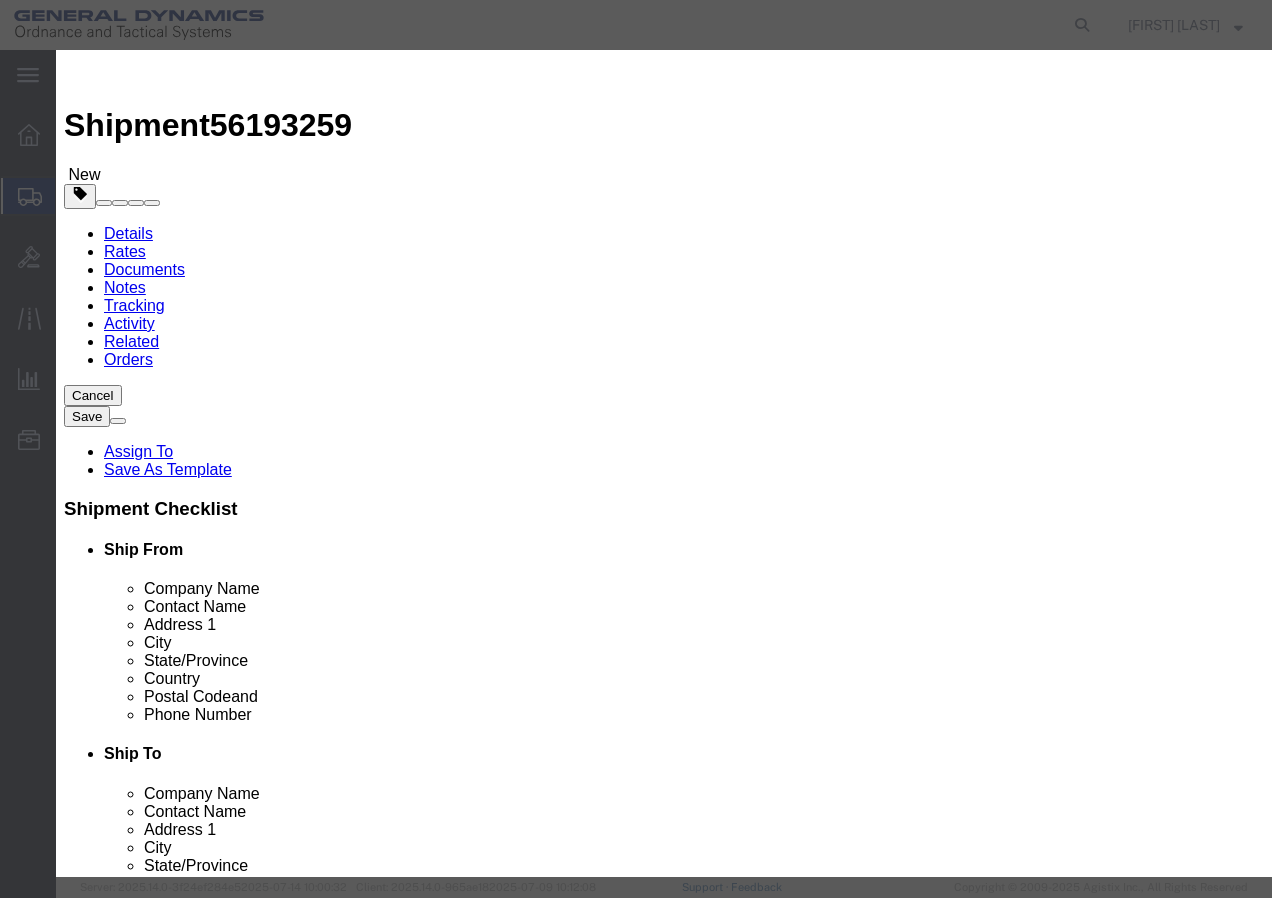 click 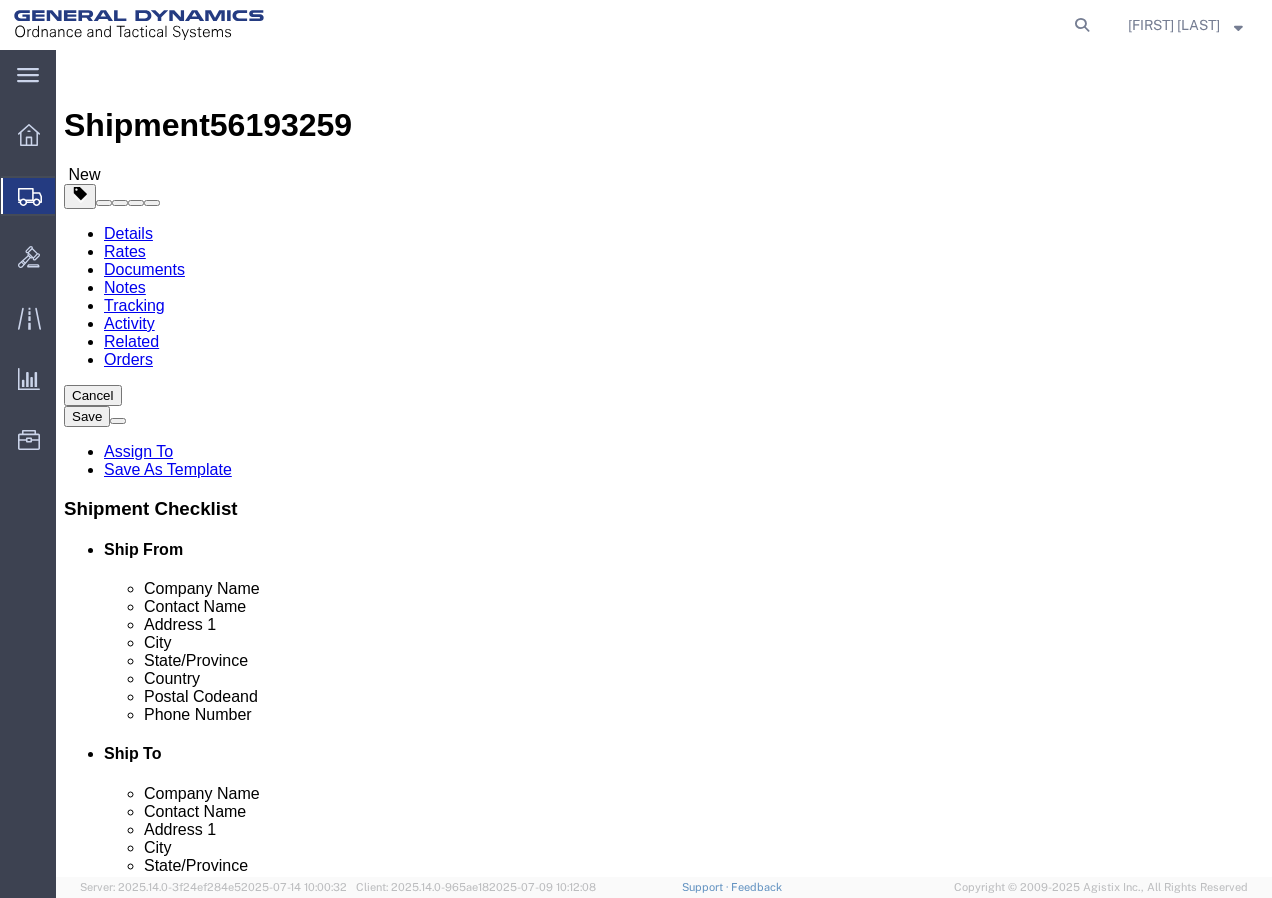 click 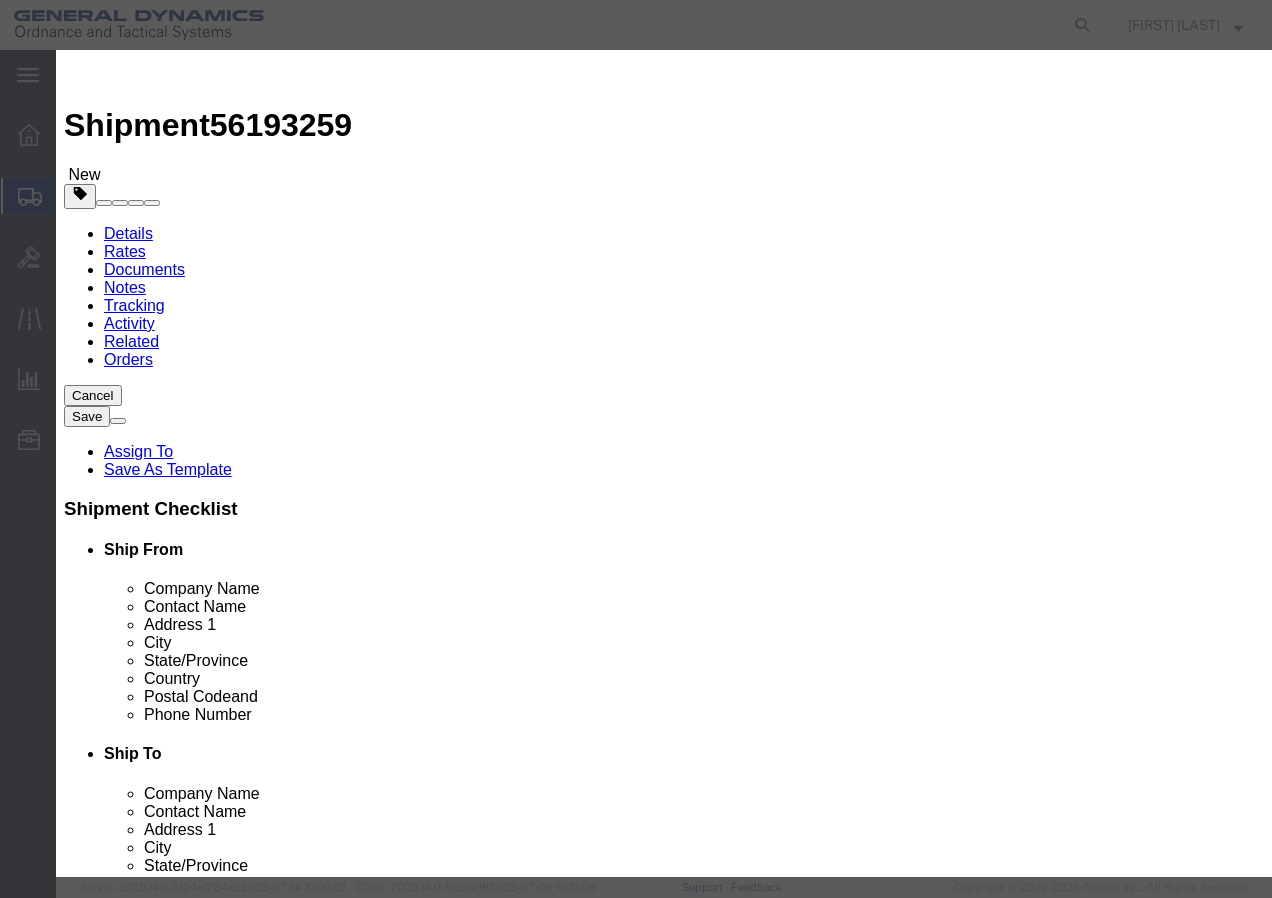 click 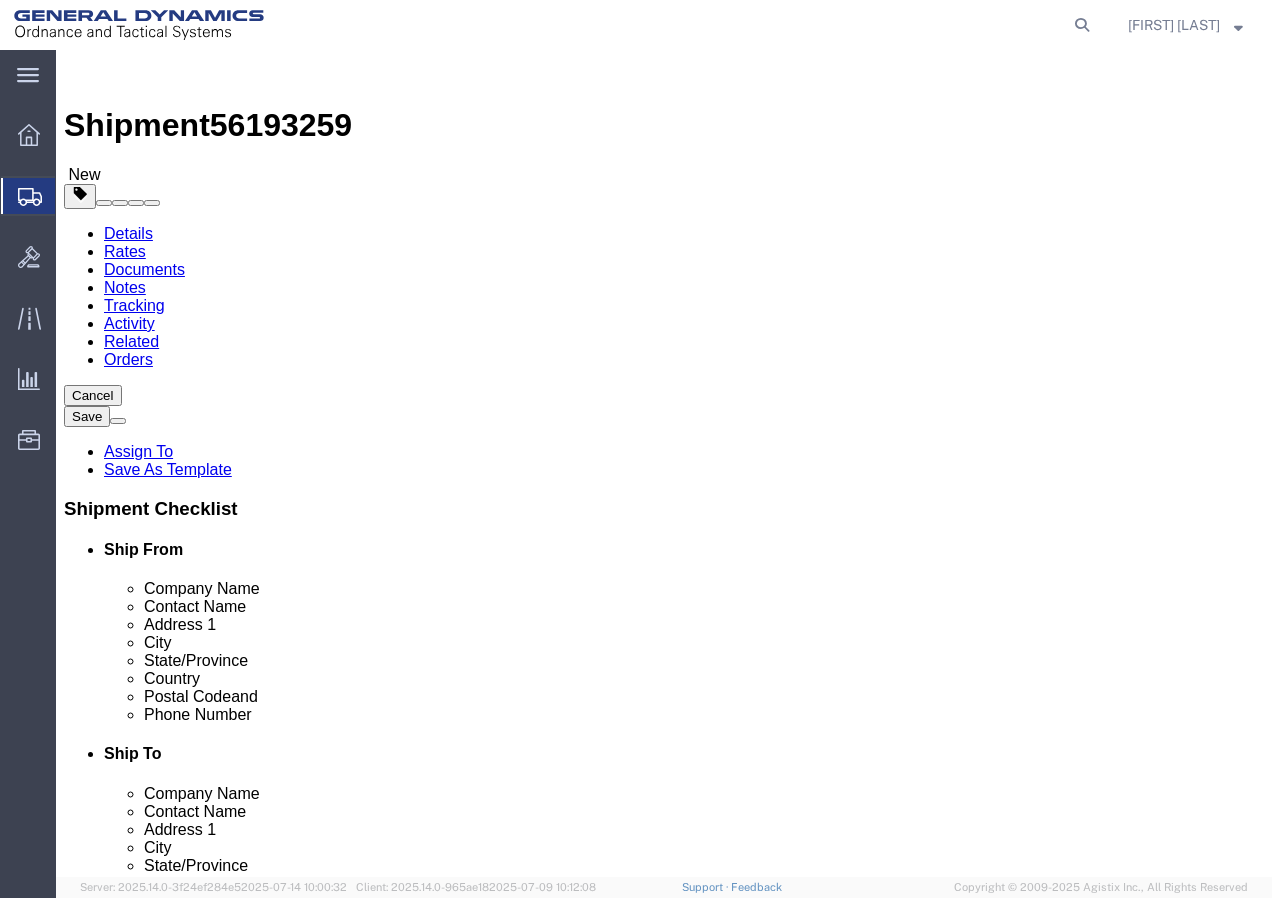 drag, startPoint x: 223, startPoint y: 427, endPoint x: 163, endPoint y: 425, distance: 60.033325 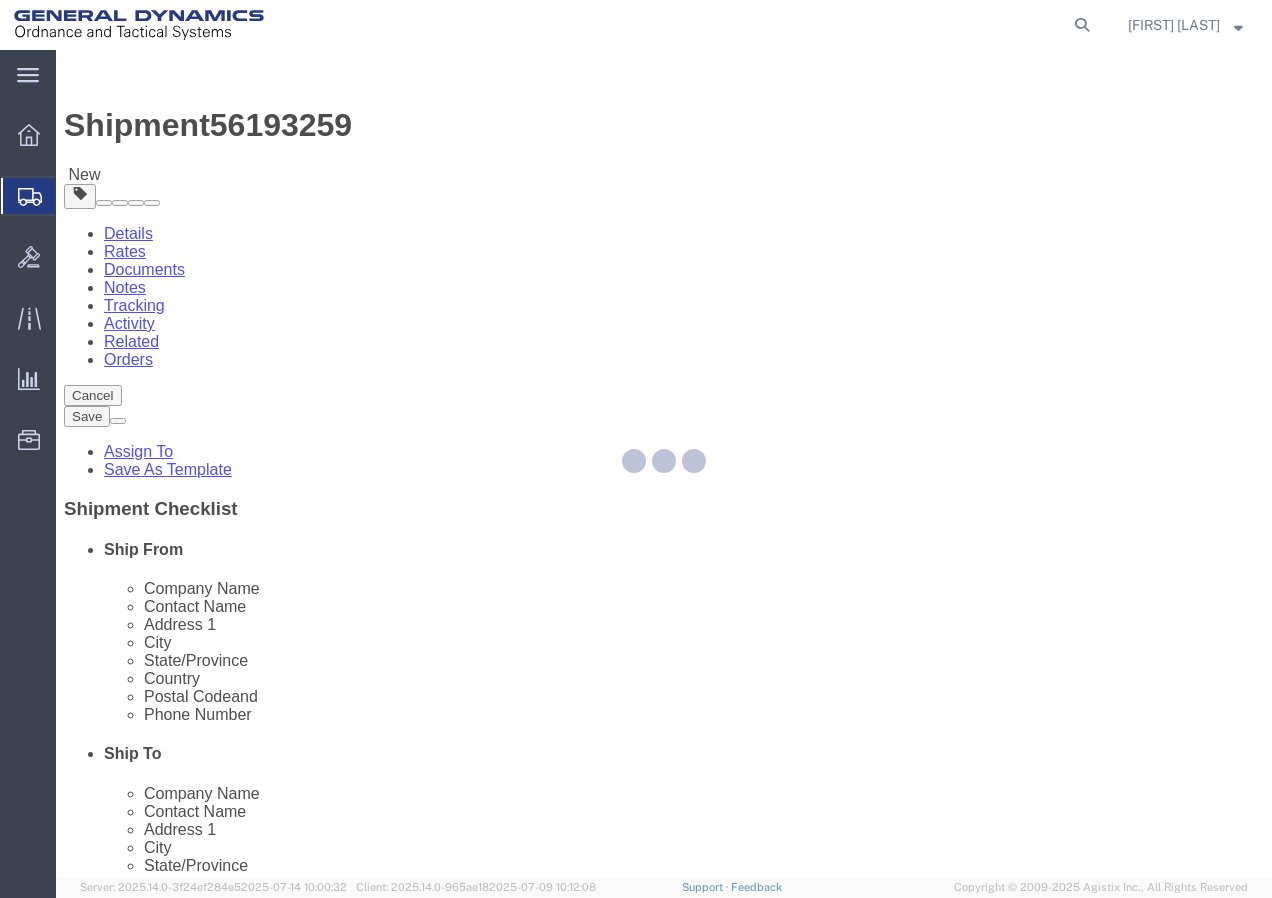 select on "CRAT" 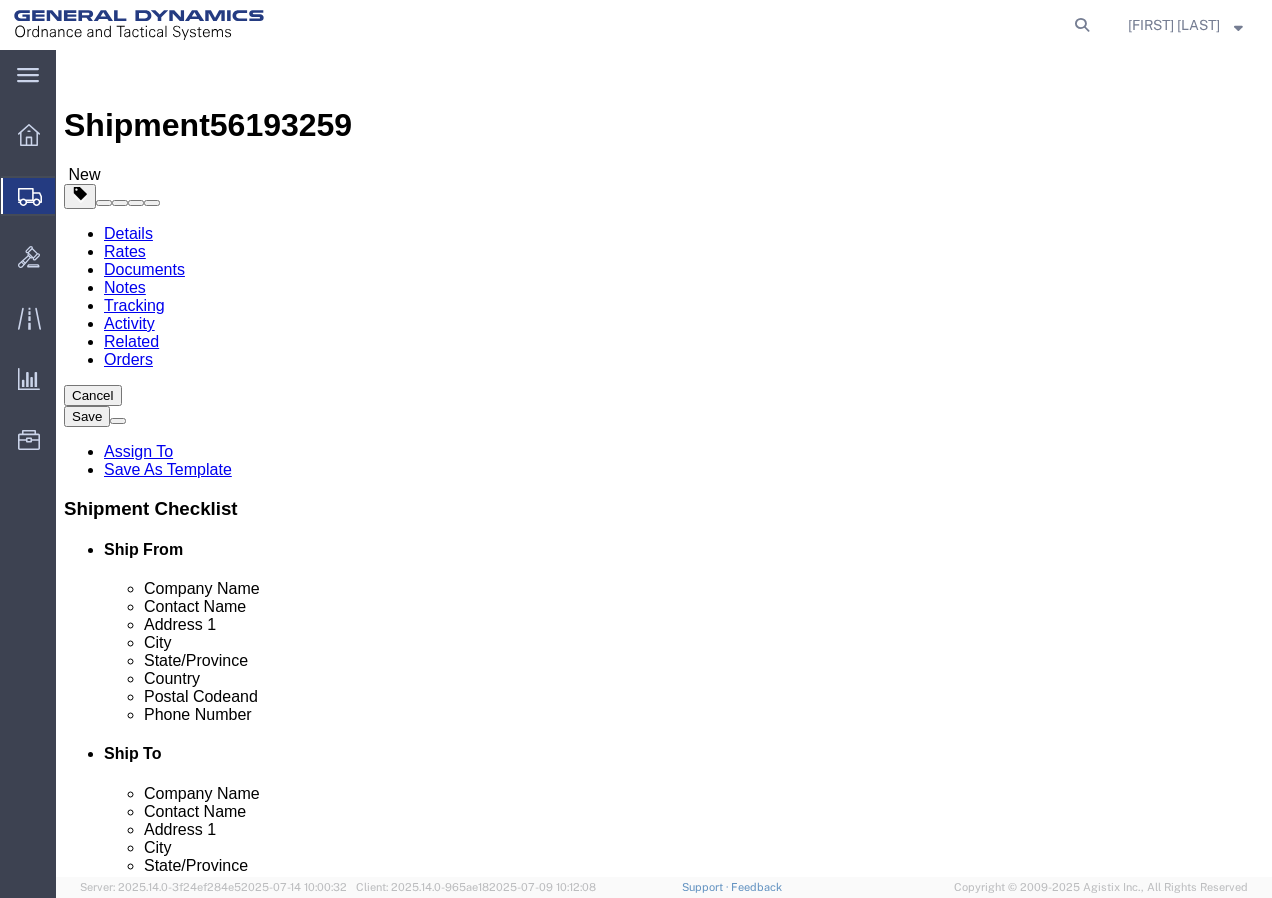 click on "Select Bale(s) Basket(s) Bolt(s) Bottle(s) Buckets Bulk Bundle(s) Can(s) Cardboard Box(es) Carton(s) Case(s) Cask(s) Crate(s) Crating Bid Required Cylinder(s) Drum(s) (Fiberboard) Drum(s) (Metal) Drum(s) (Plastic) Envelope Large Box Loose Agricultrural Product Medium Box Naked Cargo (UnPackaged) PAK Pail(s) Pallet(s) Oversized (Not Stackable) Pallet(s) Oversized (Stackable) Pallet(s) Standard (Not Stackable) Pallet(s) Standard (Stackable) Rack Roll(s) Skid(s) Slipsheet Small Box Tube Vendor Packaging Xtreme Half Stack Your Packaging" 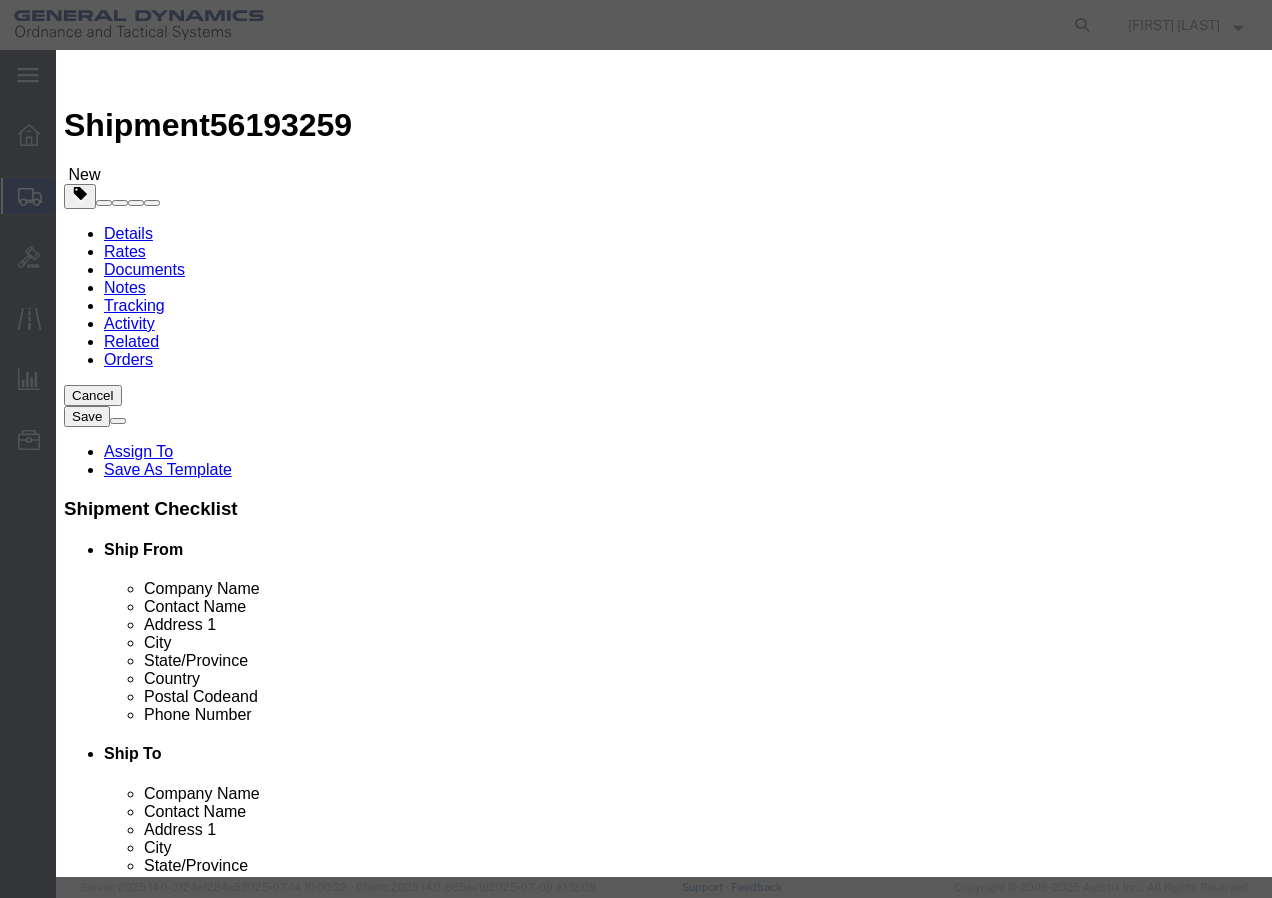 click 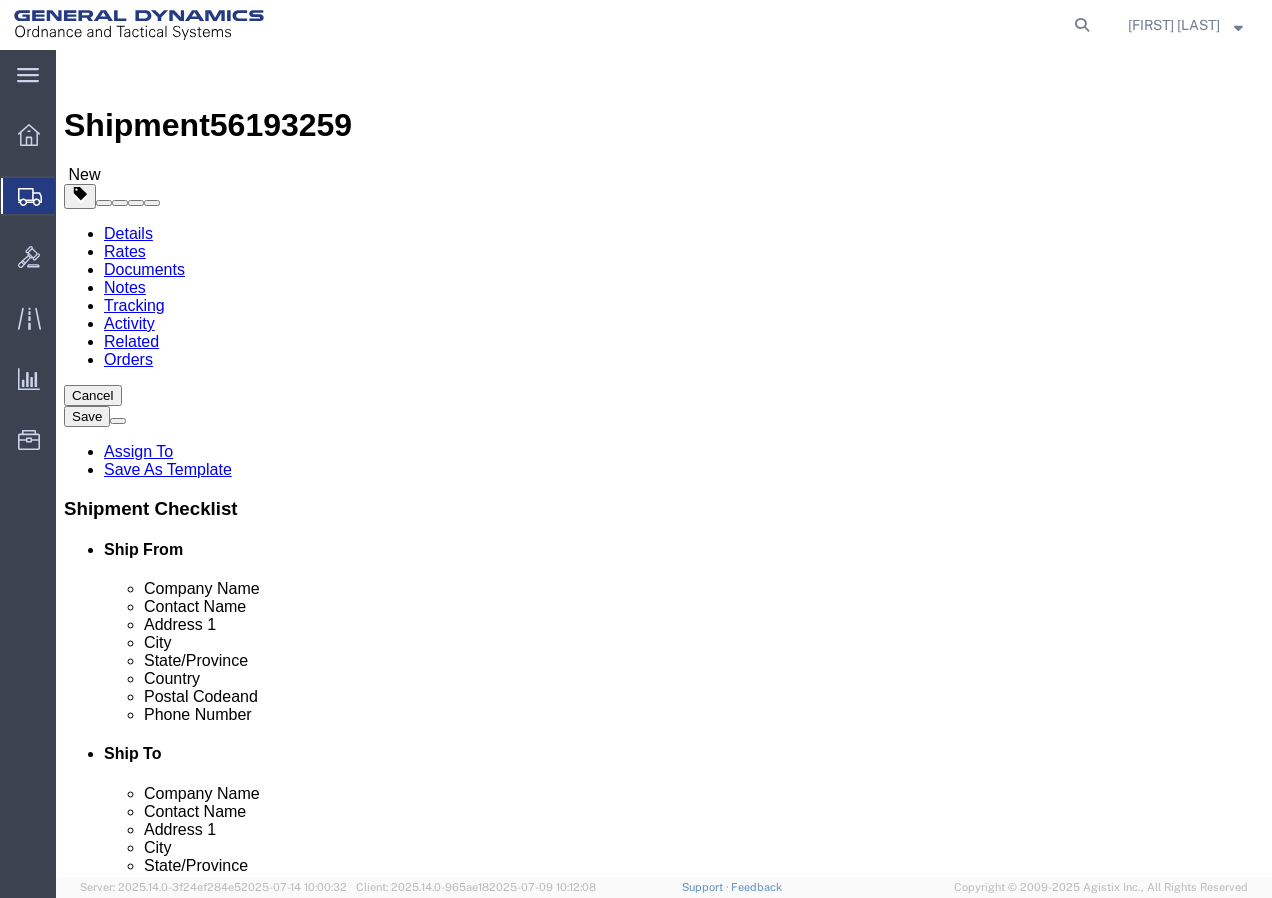 click 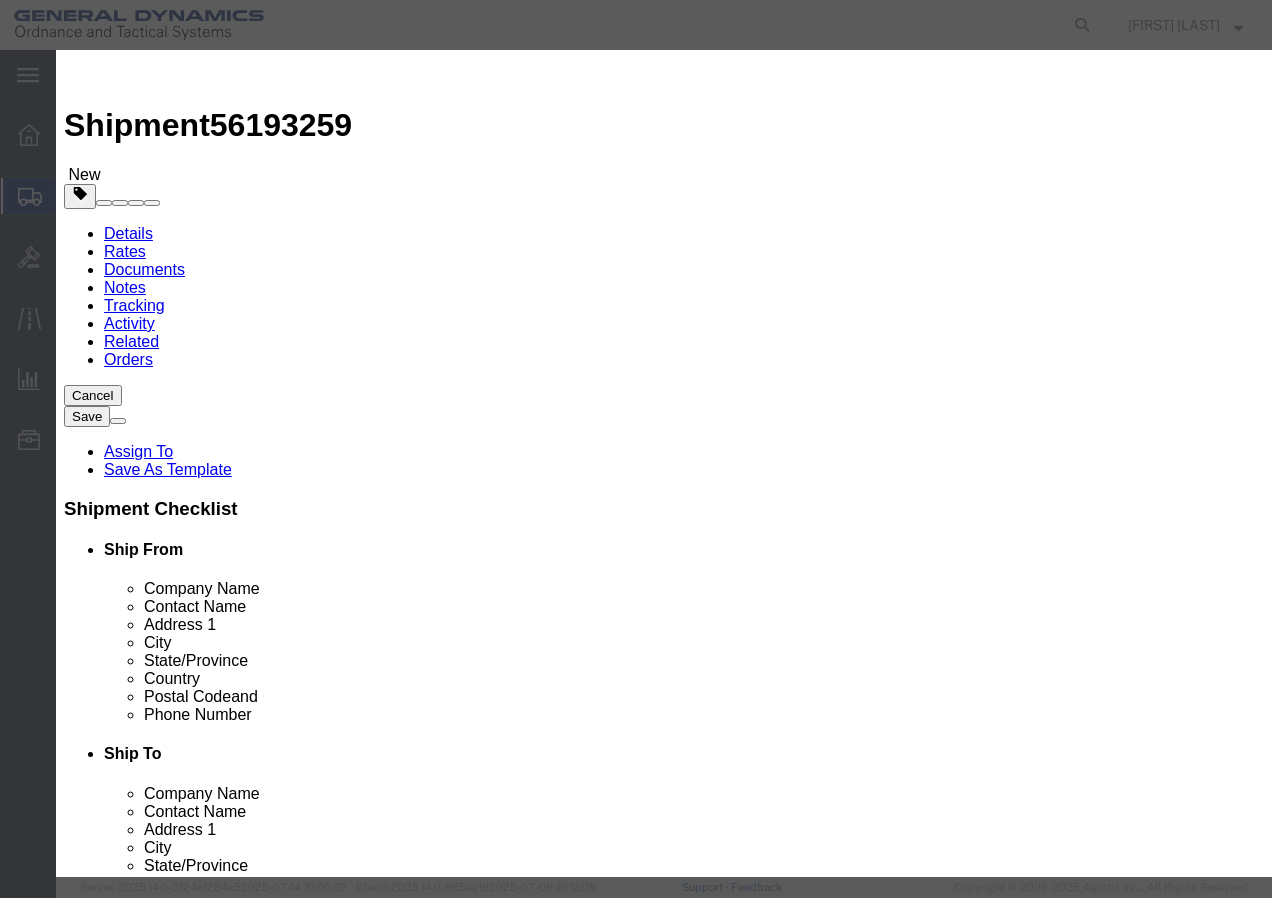 click 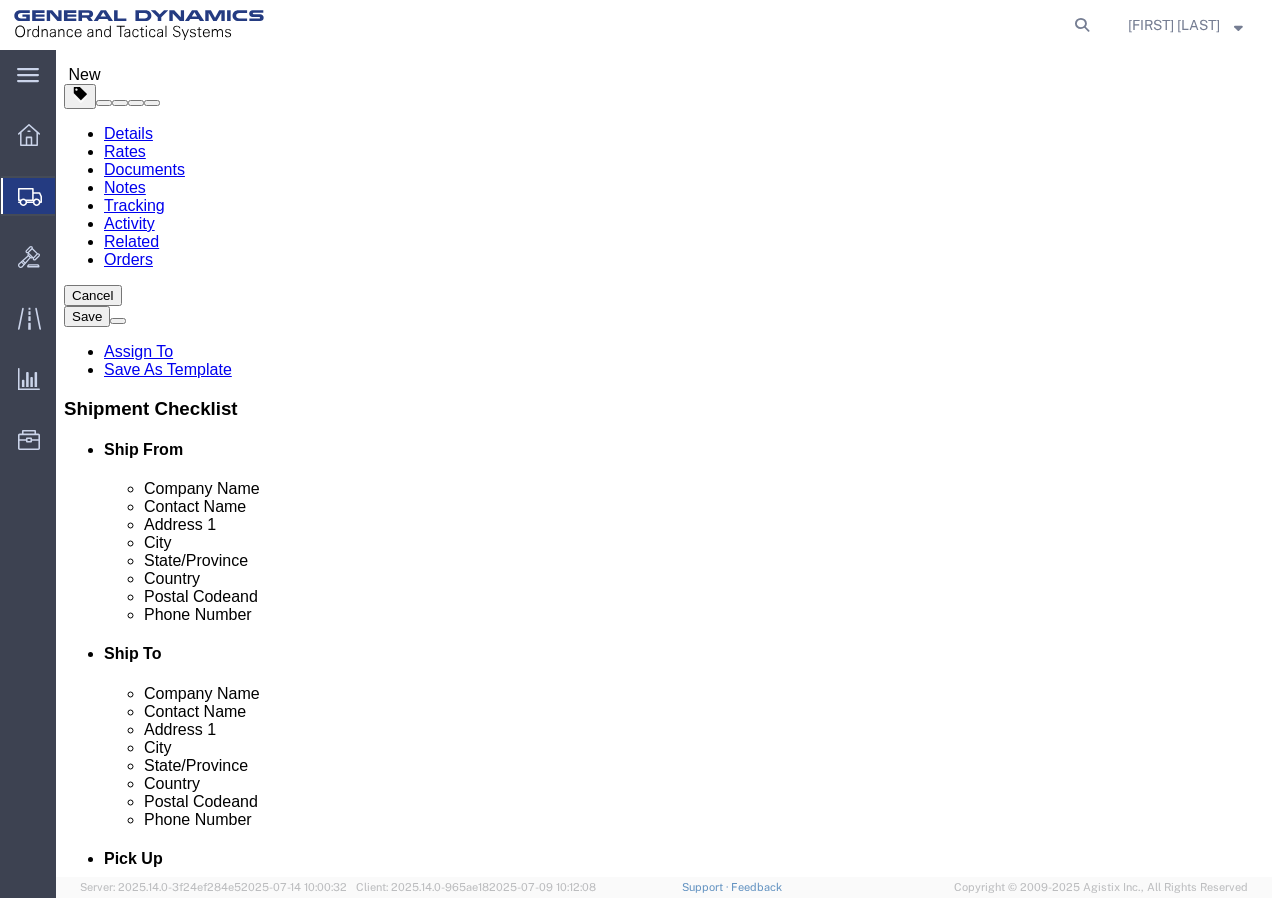 scroll, scrollTop: 0, scrollLeft: 0, axis: both 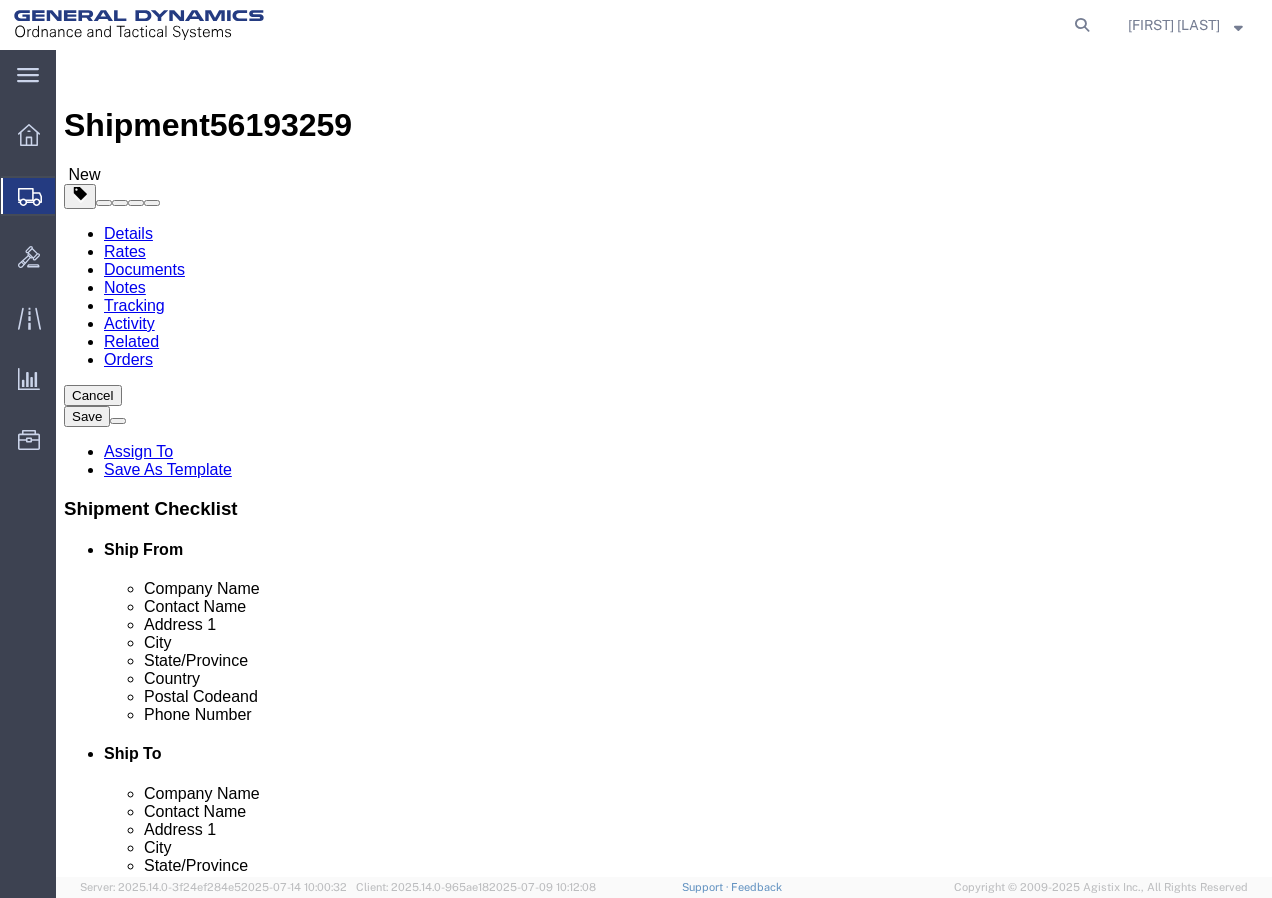 click on "1
x
Crate(s)
Package  Type
Select Bale(s) Basket(s) Bolt(s) Bottle(s) Buckets Bulk Bundle(s) Can(s) Cardboard Box(es) Carton(s) Case(s) Cask(s) Crate(s) Crating Bid Required Cylinder(s) Drum(s) (Fiberboard) Drum(s) (Metal) Drum(s) (Plastic) Envelope Large Box Loose Agricultrural Product Medium Box Naked Cargo (UnPackaged) PAK Pail(s) Pallet(s) Oversized (Not Stackable) Pallet(s) Oversized (Stackable) Pallet(s) Standard (Not Stackable) Pallet(s) Standard (Stackable) Rack Roll(s) Skid(s) Slipsheet Small Box Tube Vendor Packaging Xtreme Half Stack Your Packaging
Carton Count
Number
1
Dimensions
Length
54.00
x
Width
40.00
x
Height
28.00    Select cm ft in
kgs" 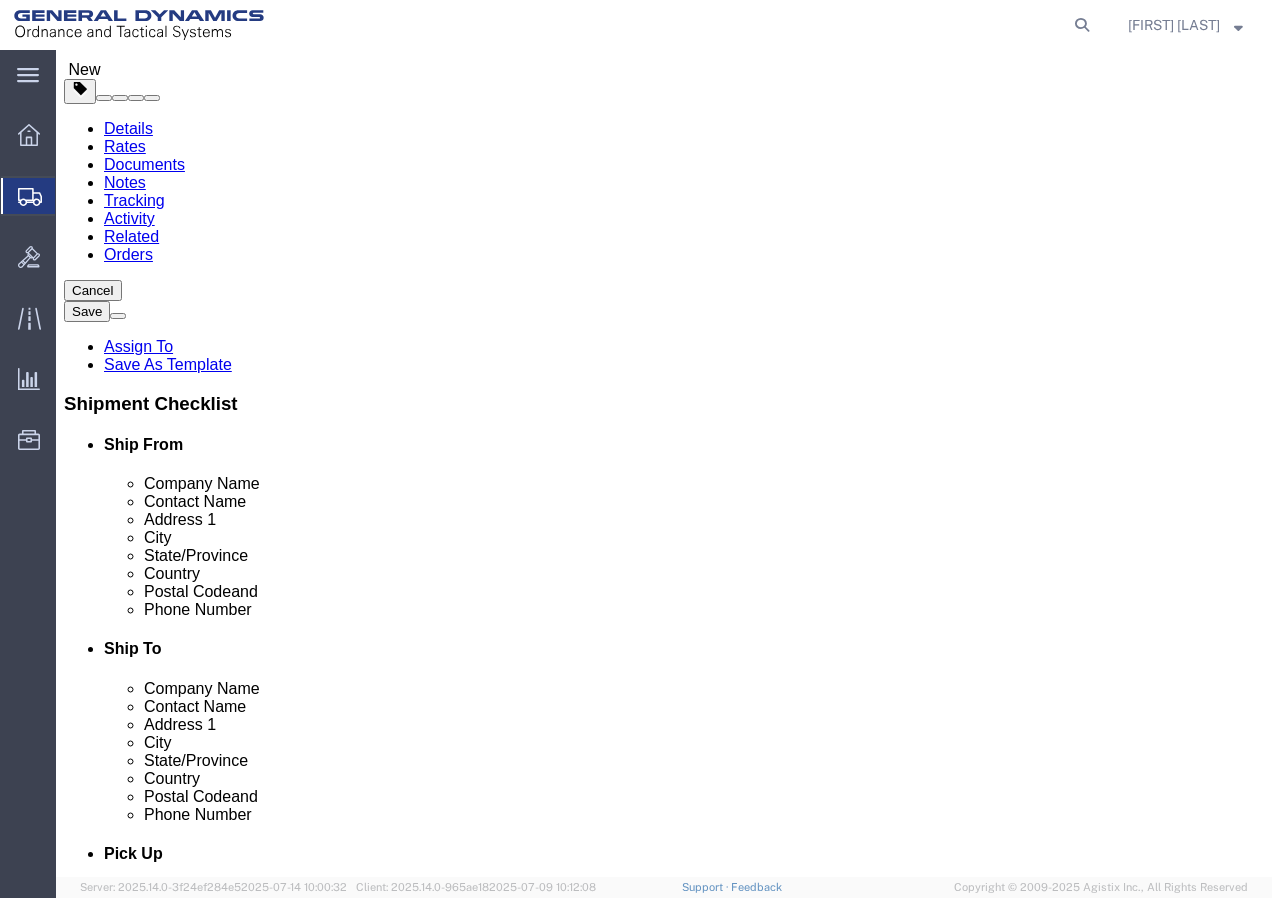 scroll, scrollTop: 223, scrollLeft: 0, axis: vertical 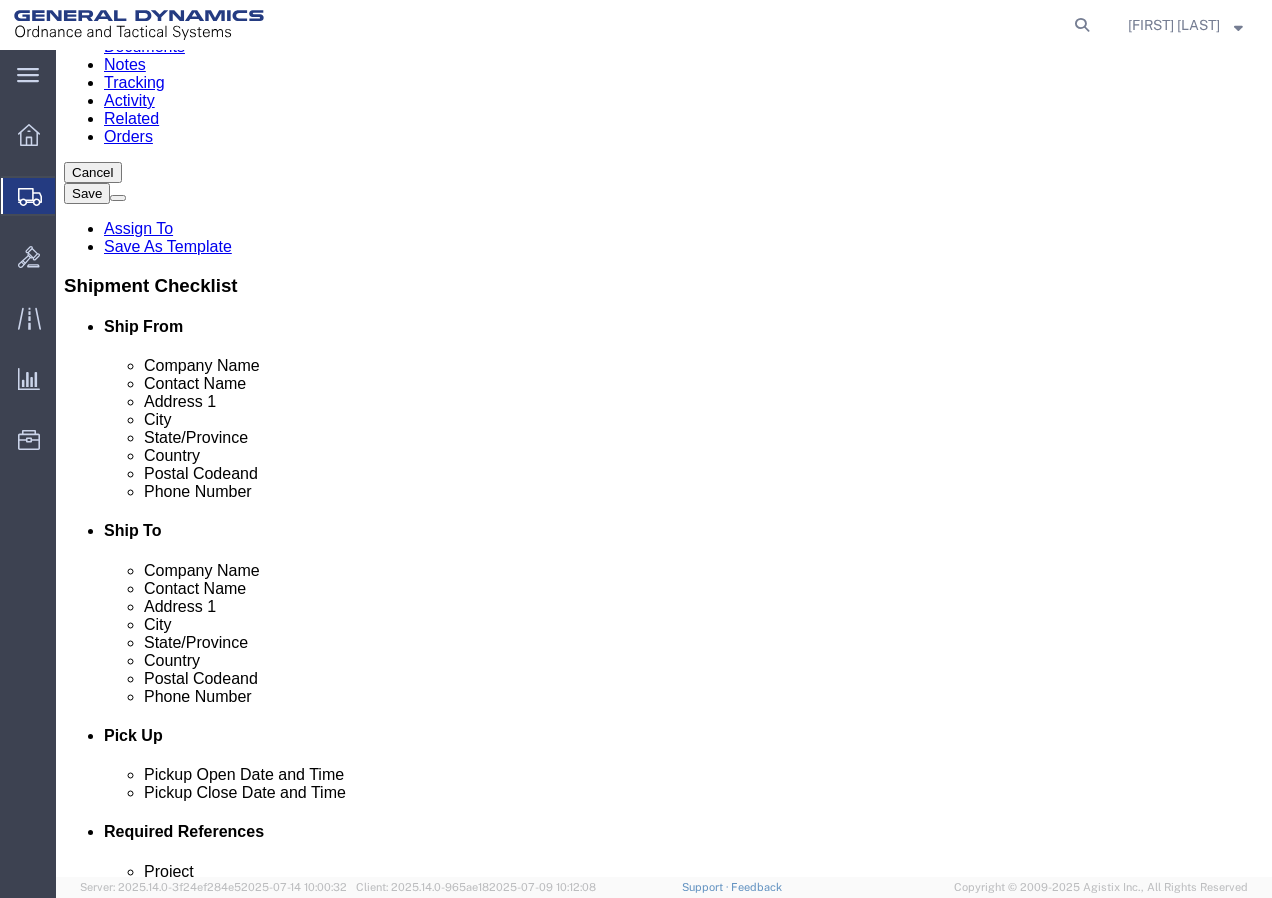 type on "[PRICE]" 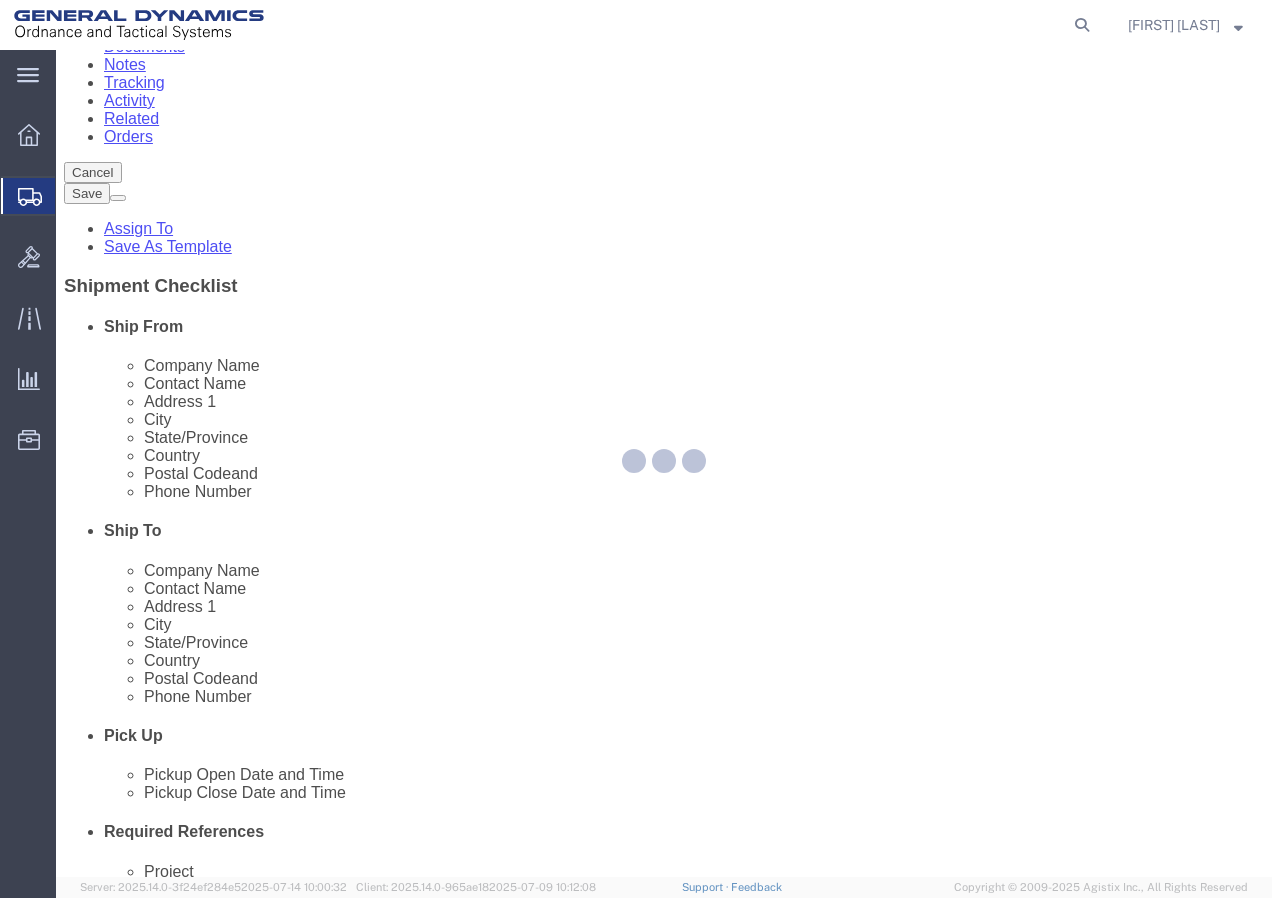 select 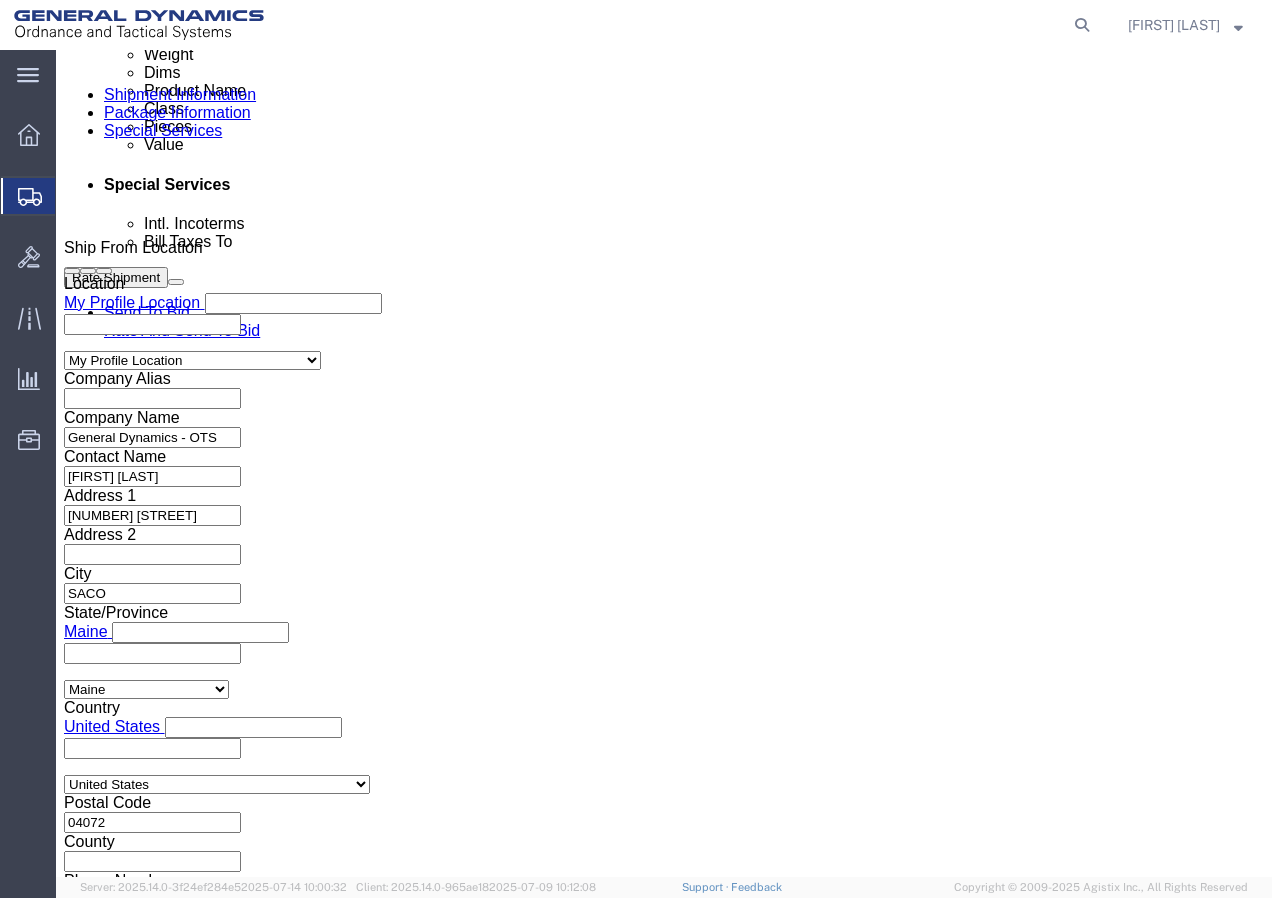scroll, scrollTop: 790, scrollLeft: 0, axis: vertical 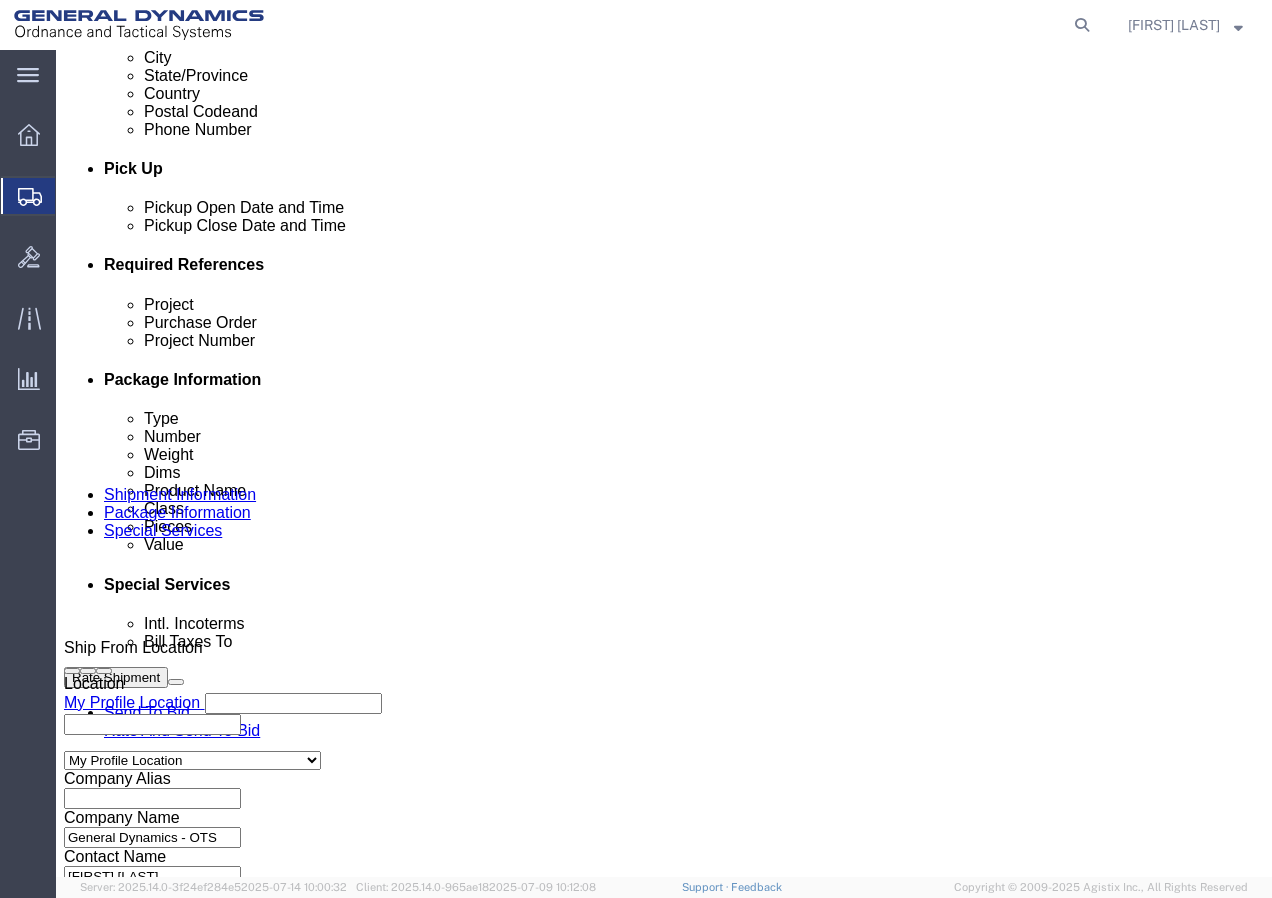 click on "Rate Shipment" 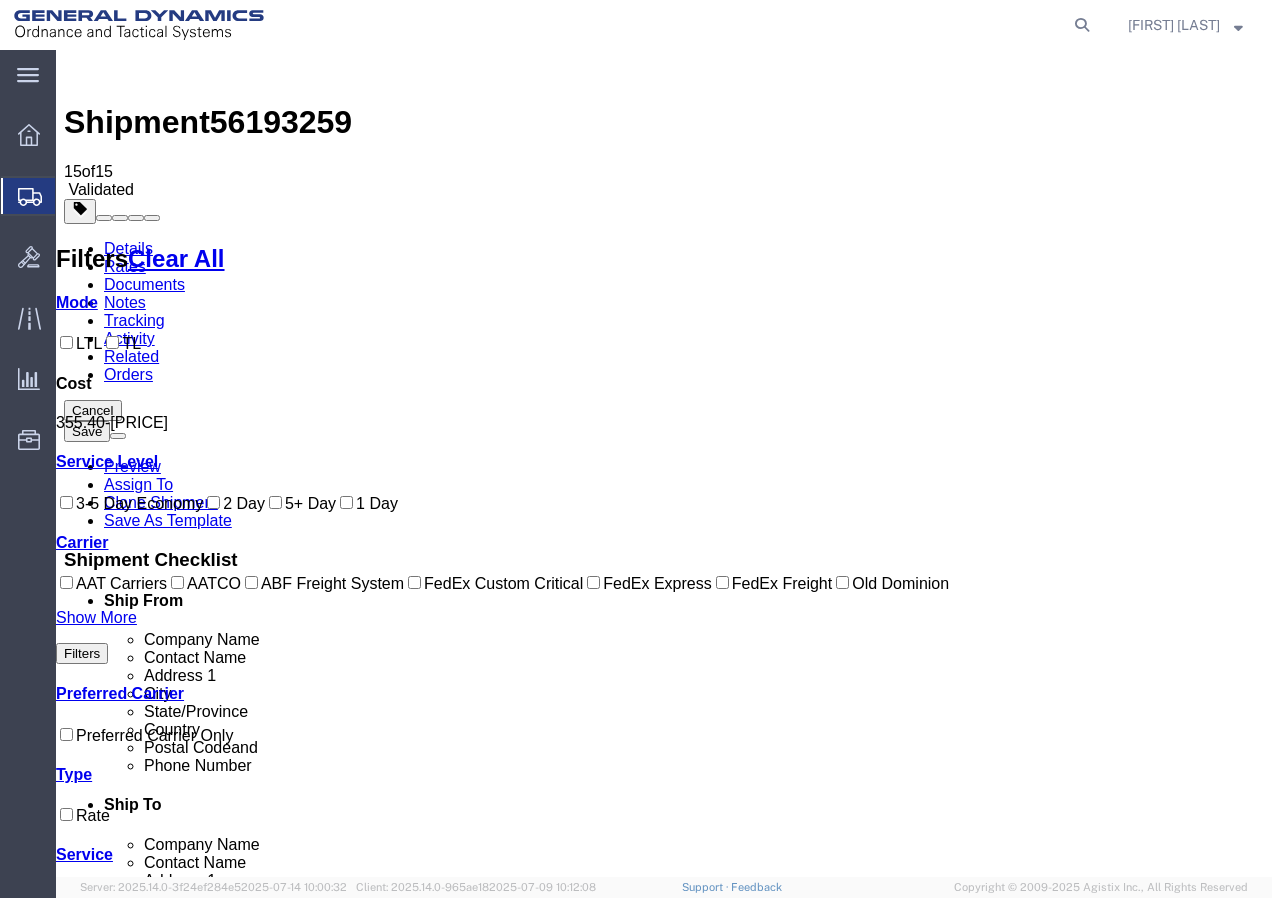 scroll, scrollTop: 0, scrollLeft: 0, axis: both 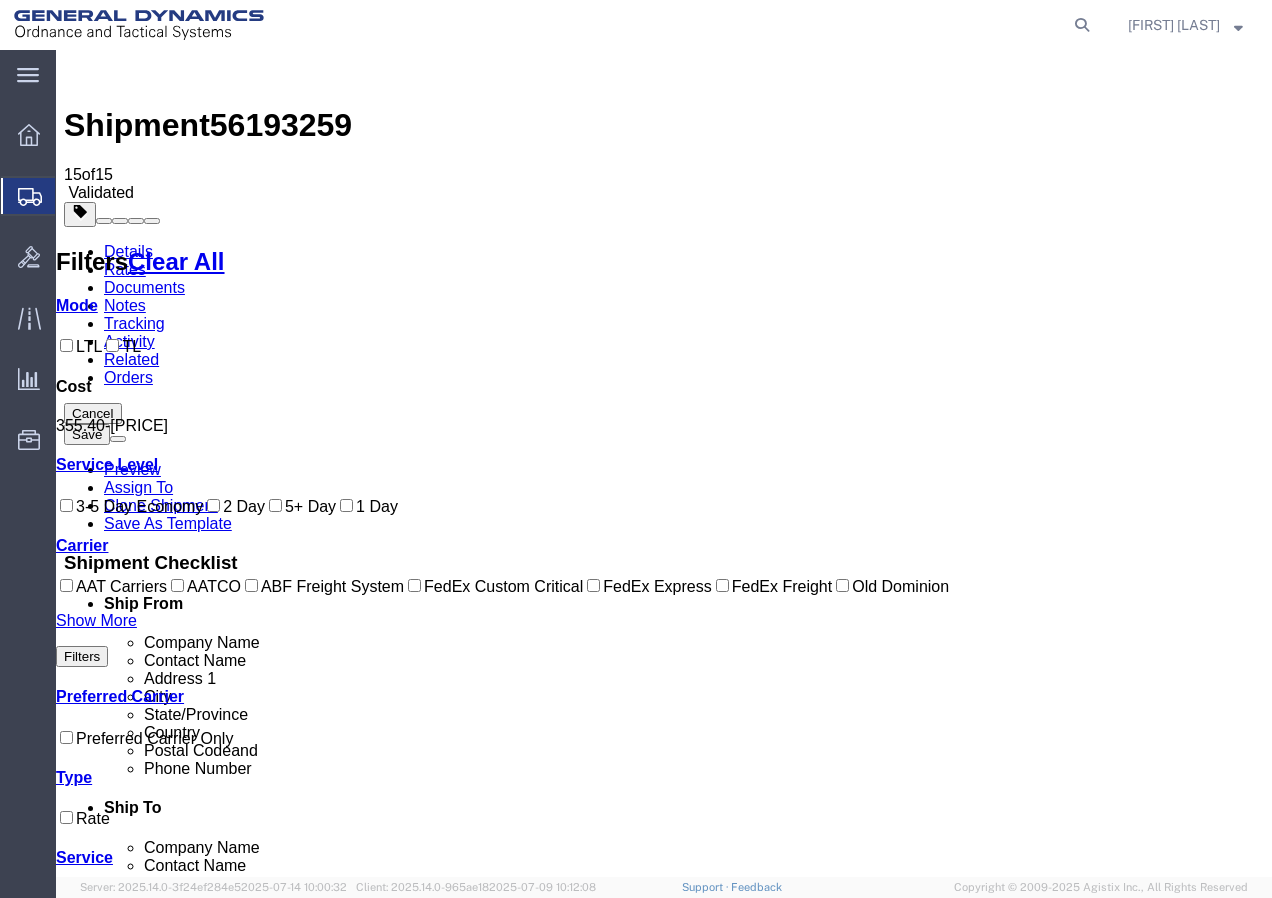 click on "Book" at bounding box center (951, 1878) 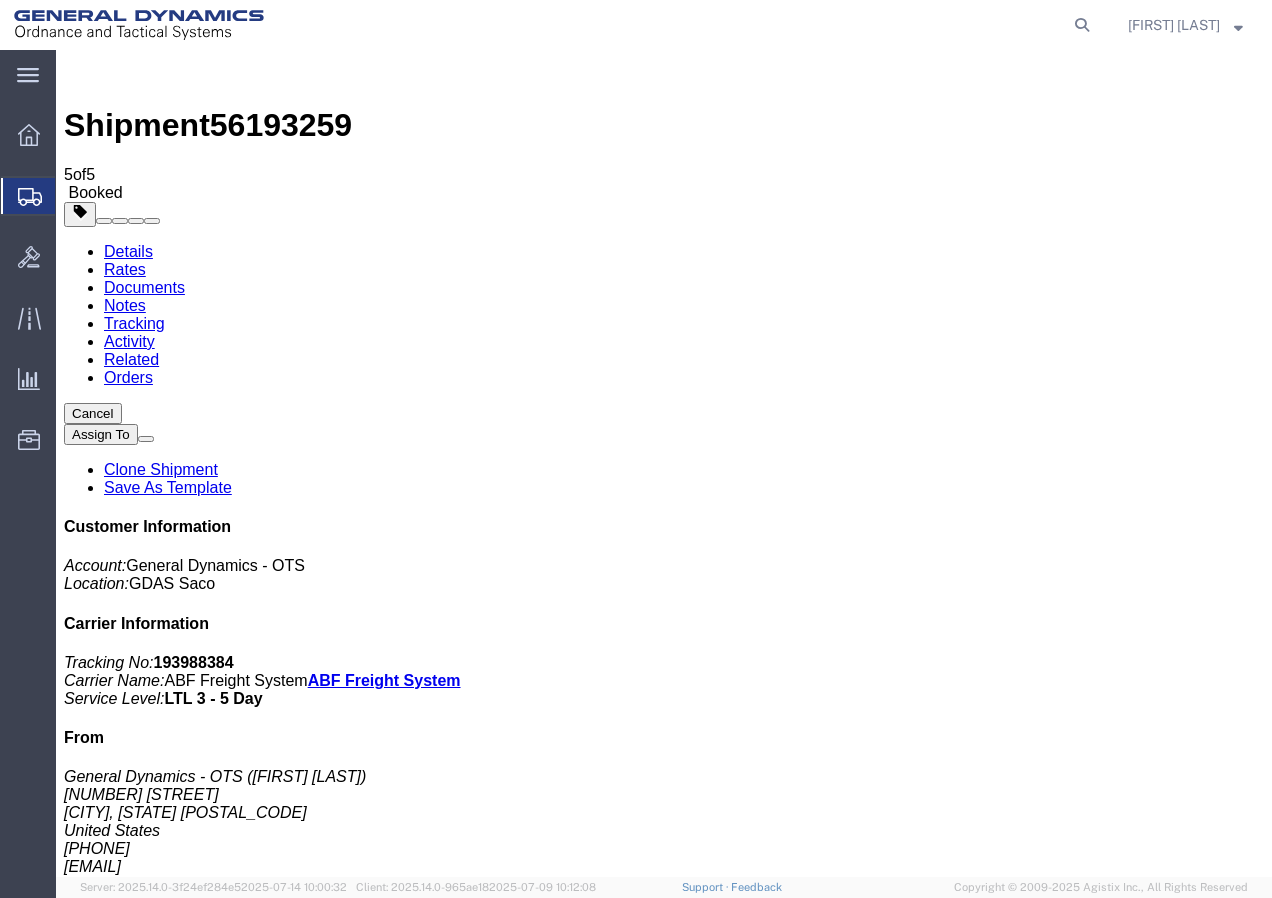 click on "Bill Of Lading" at bounding box center [164, 2040] 